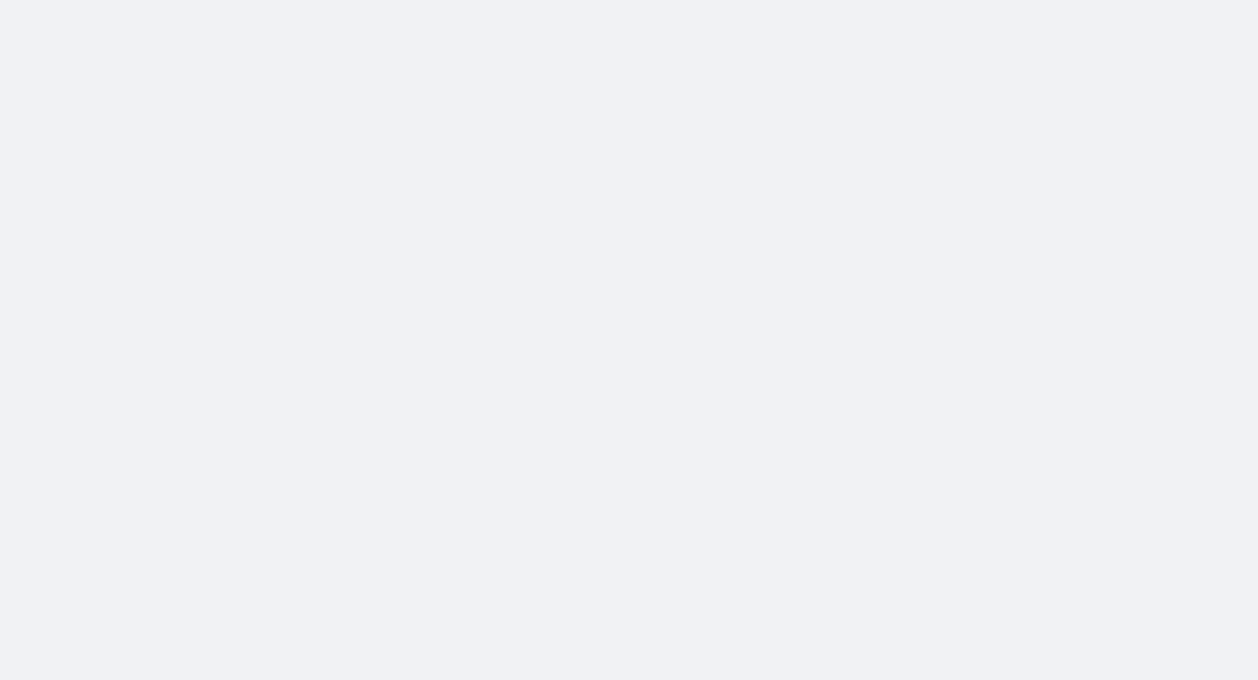 scroll, scrollTop: 0, scrollLeft: 0, axis: both 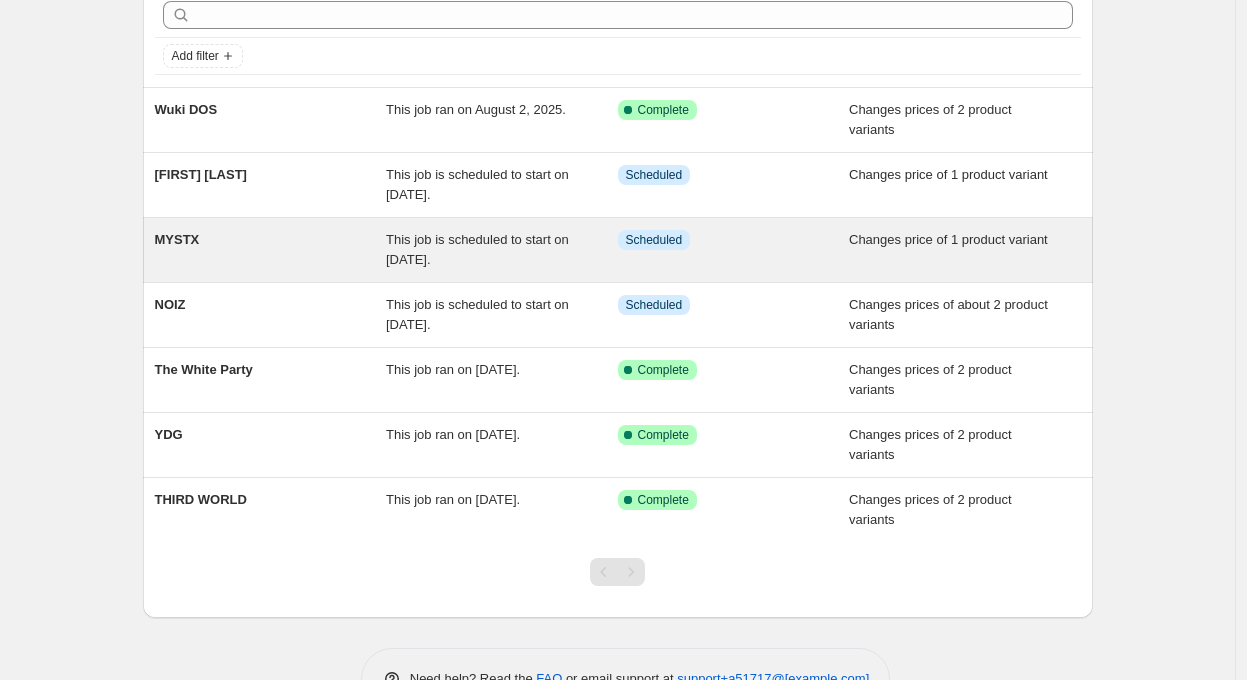 click on "Changes price of 1 product variant" at bounding box center [948, 239] 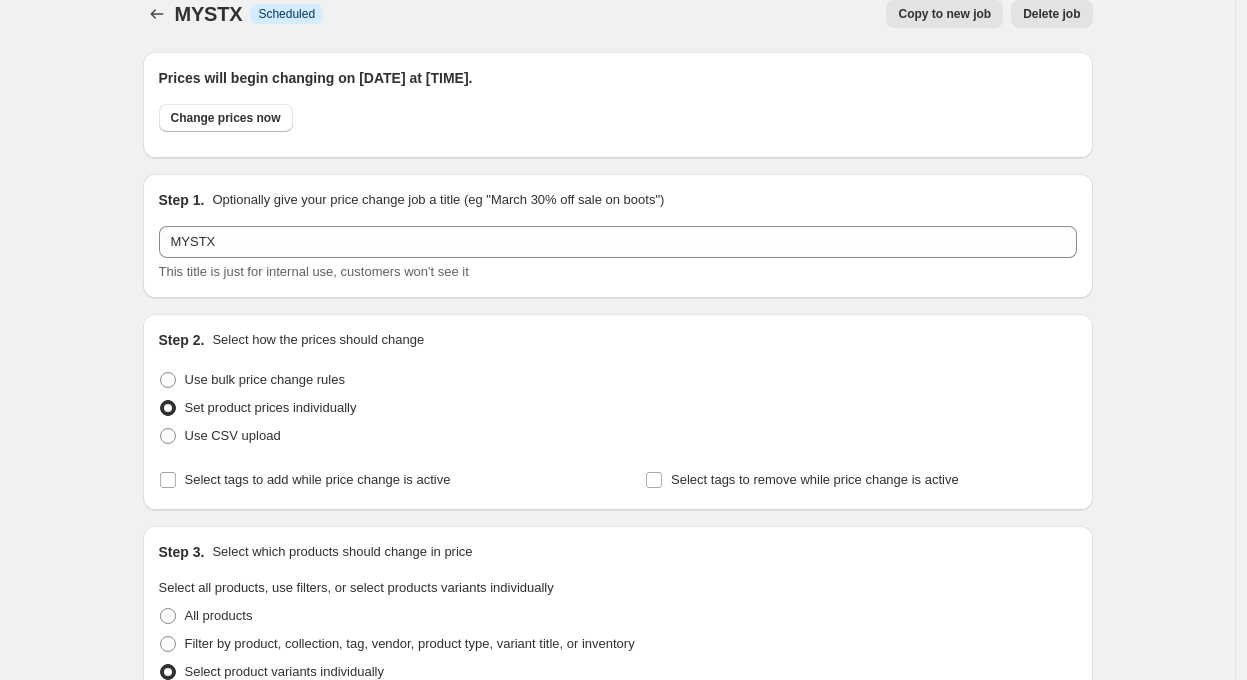 scroll, scrollTop: 0, scrollLeft: 0, axis: both 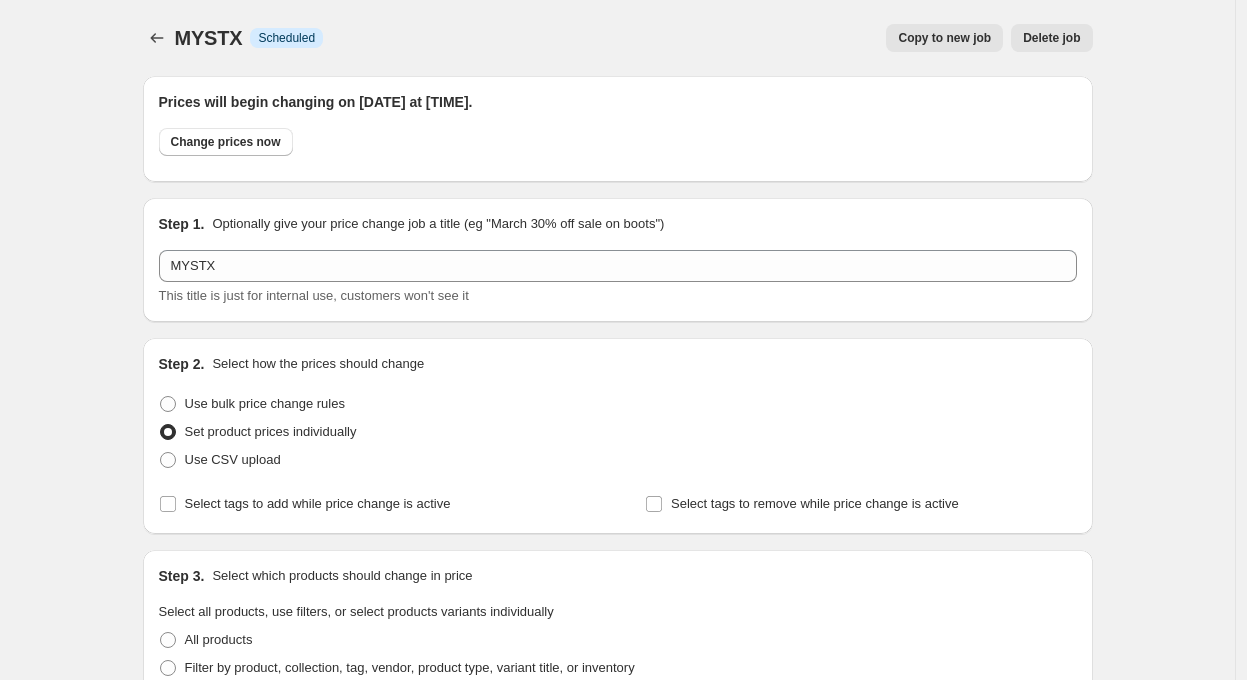 click on "Delete job" at bounding box center (1051, 38) 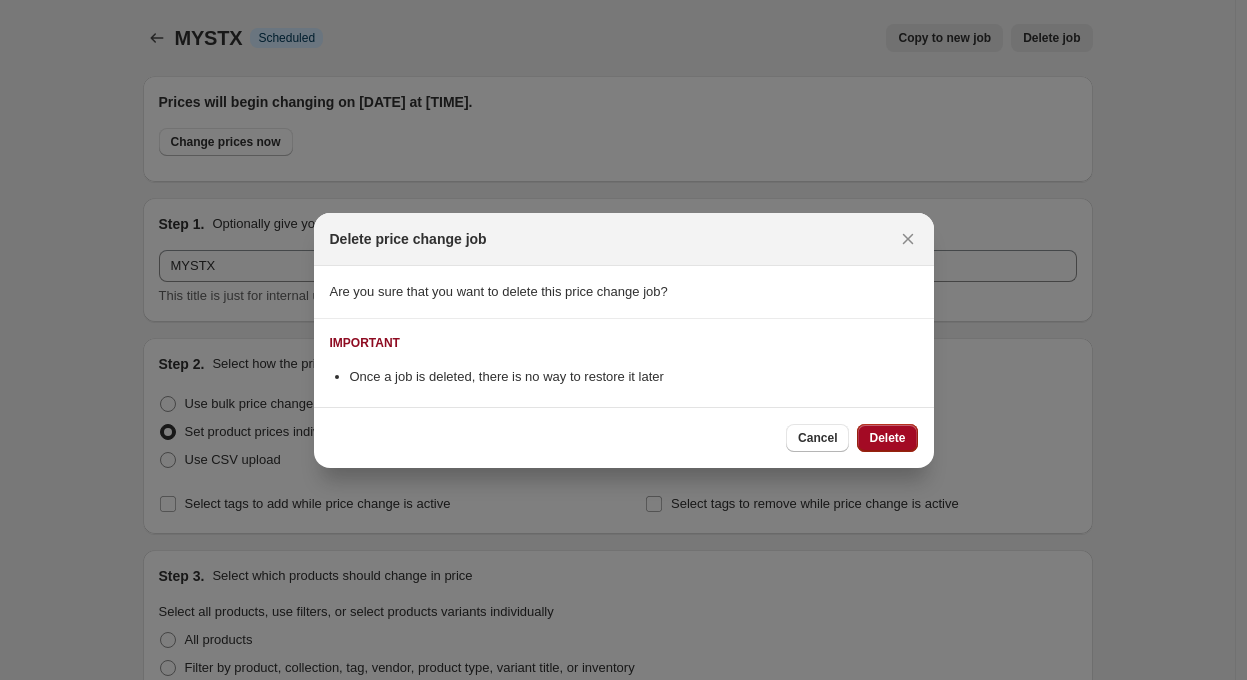 click on "Delete" at bounding box center [887, 438] 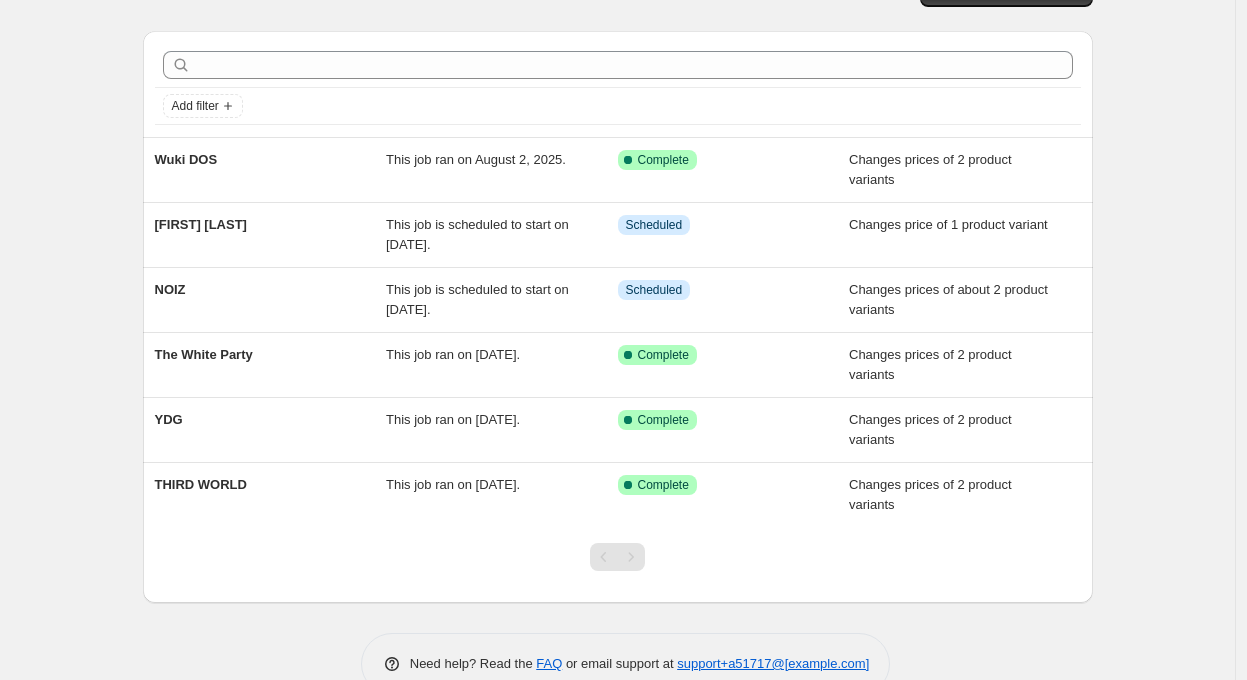 scroll, scrollTop: 86, scrollLeft: 0, axis: vertical 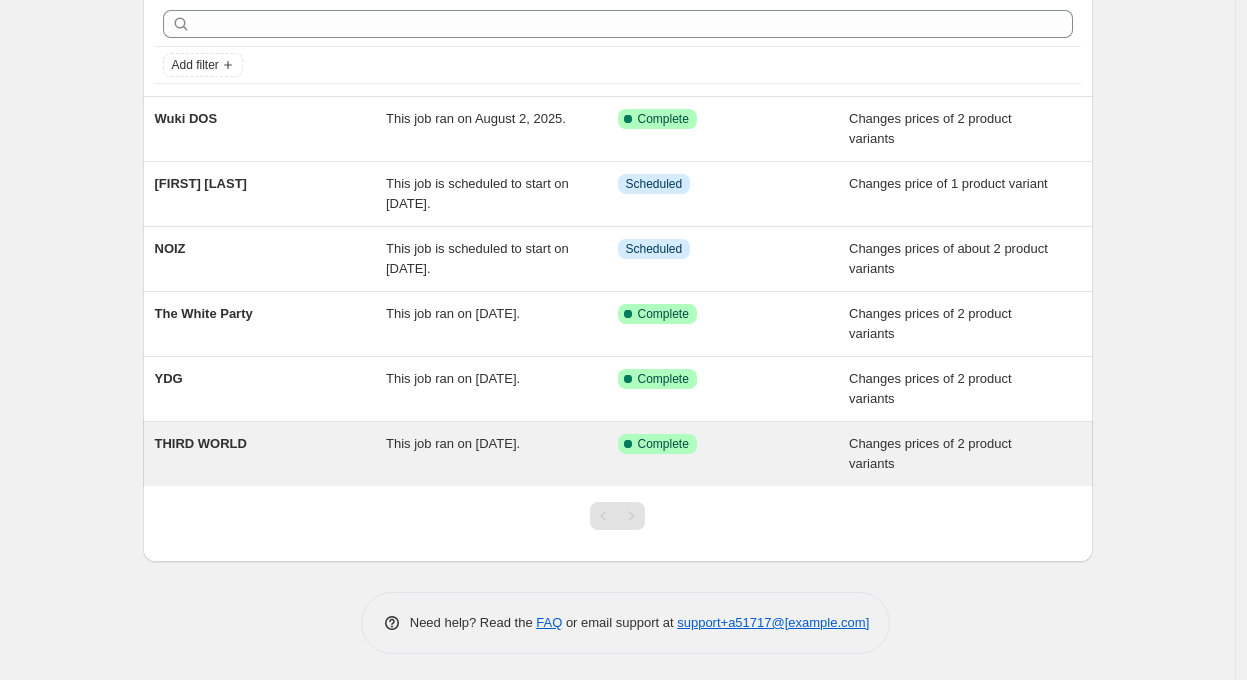 click on "Changes prices of 2 product variants" at bounding box center (930, 453) 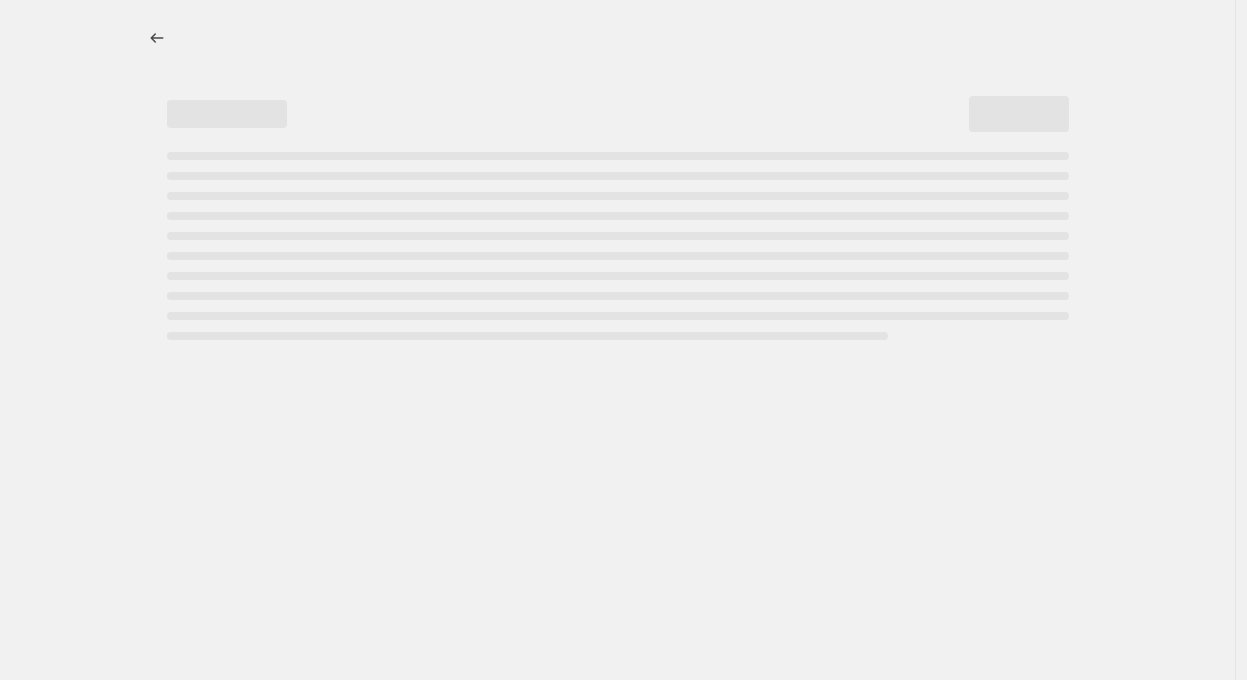 scroll, scrollTop: 0, scrollLeft: 0, axis: both 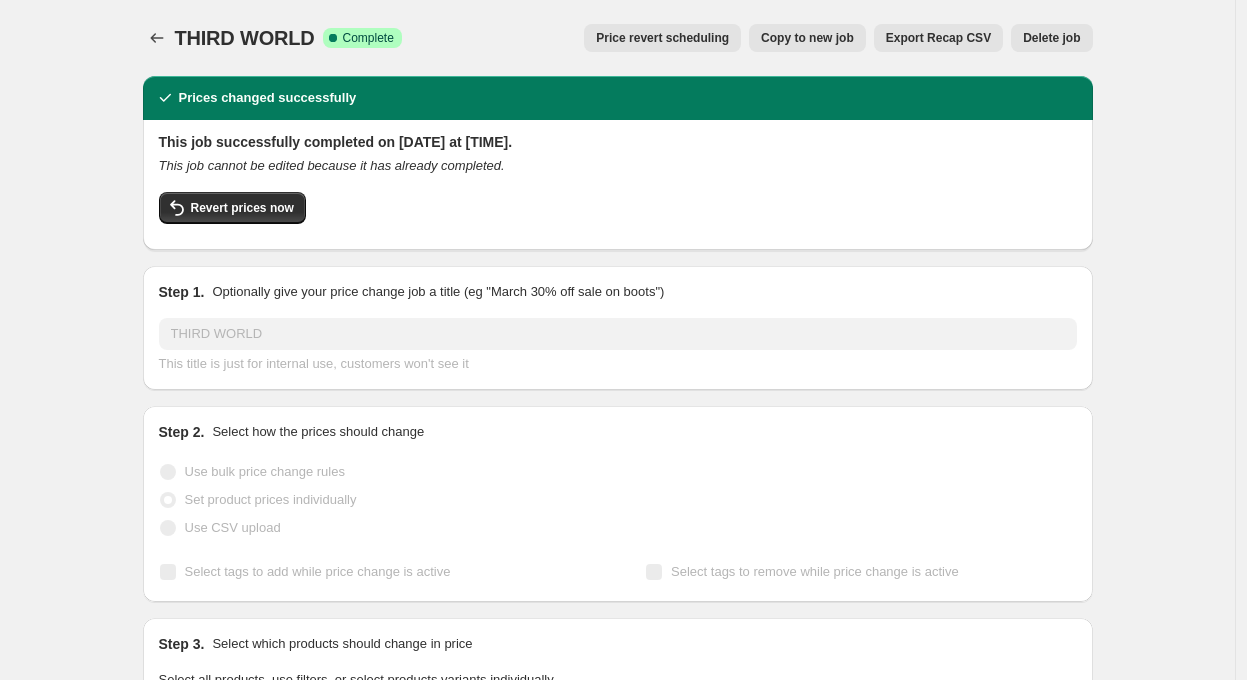 click on "Delete job" at bounding box center (1051, 38) 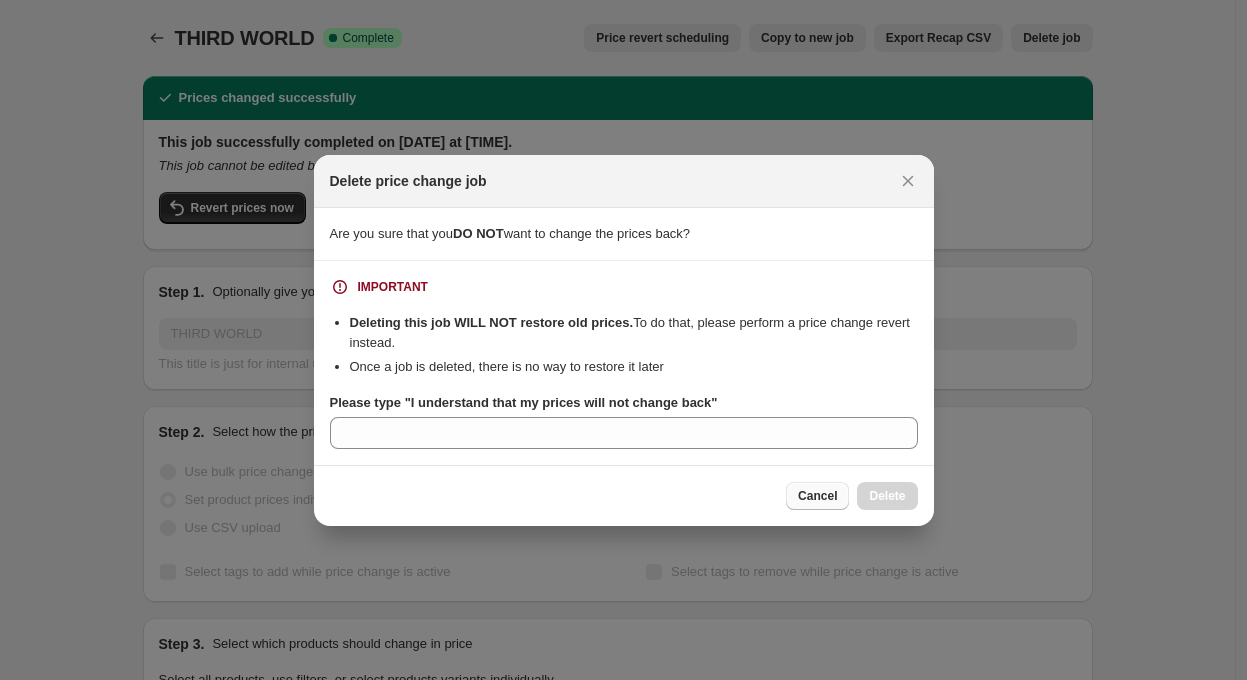 click on "Cancel" at bounding box center (817, 496) 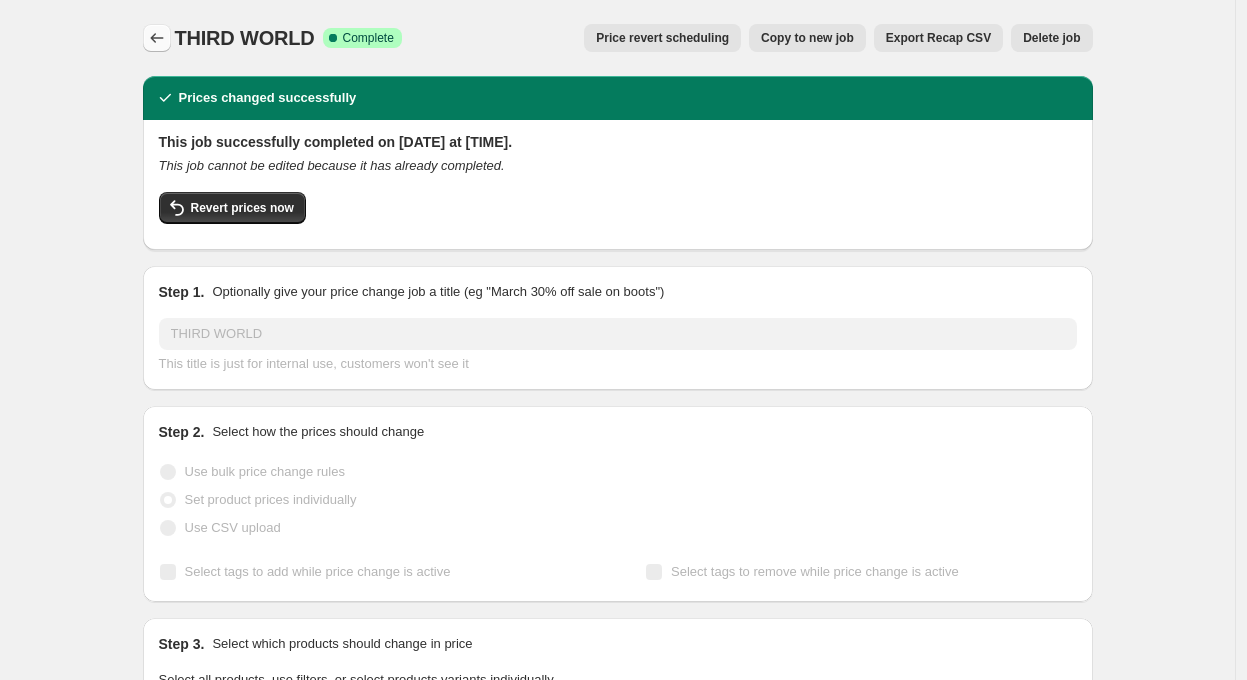 click 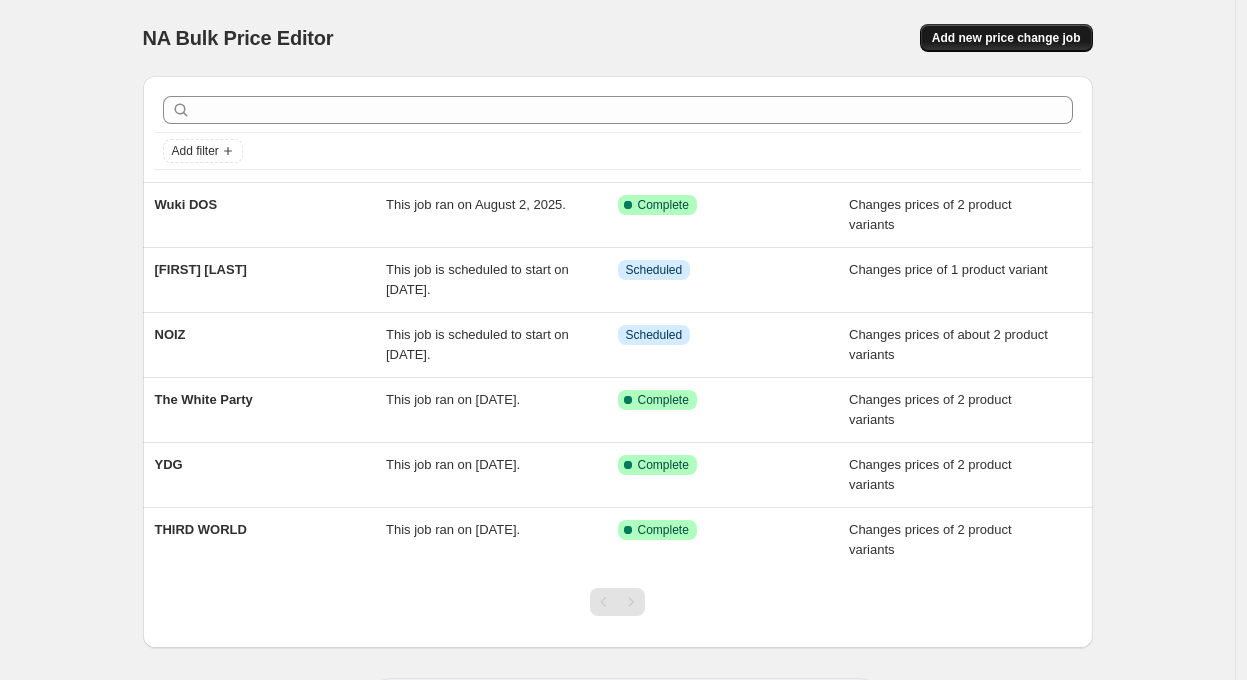 click on "Add new price change job" at bounding box center (1006, 38) 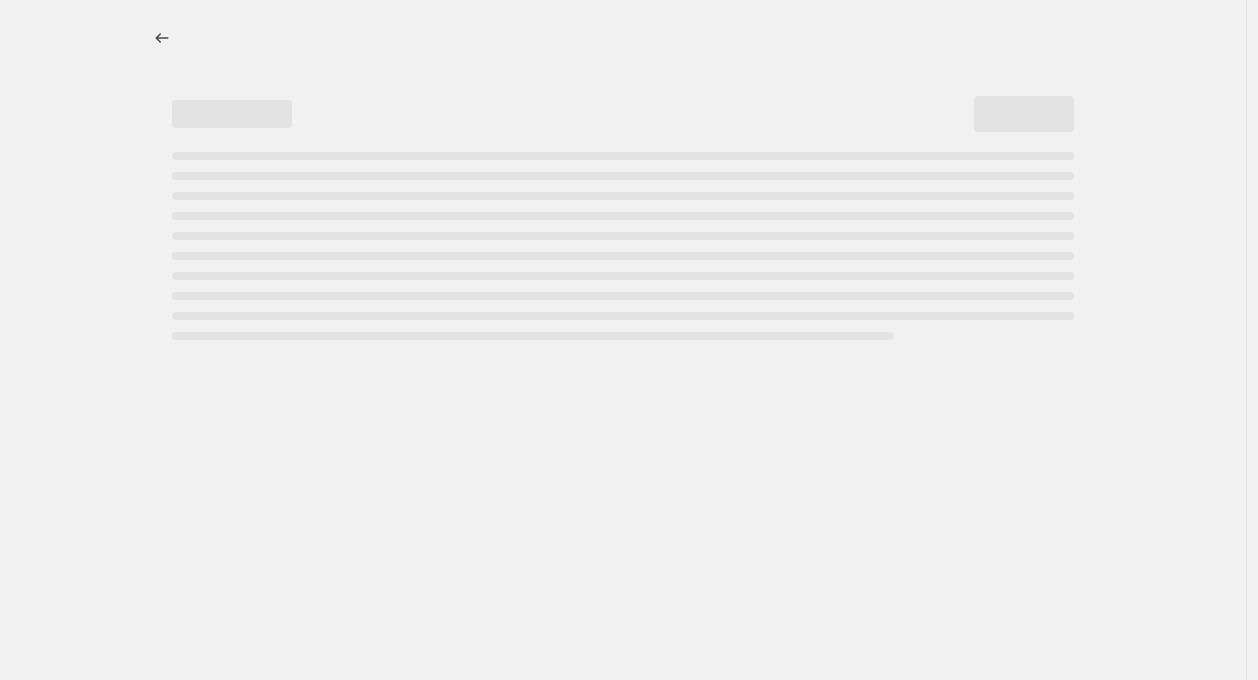 select on "percentage" 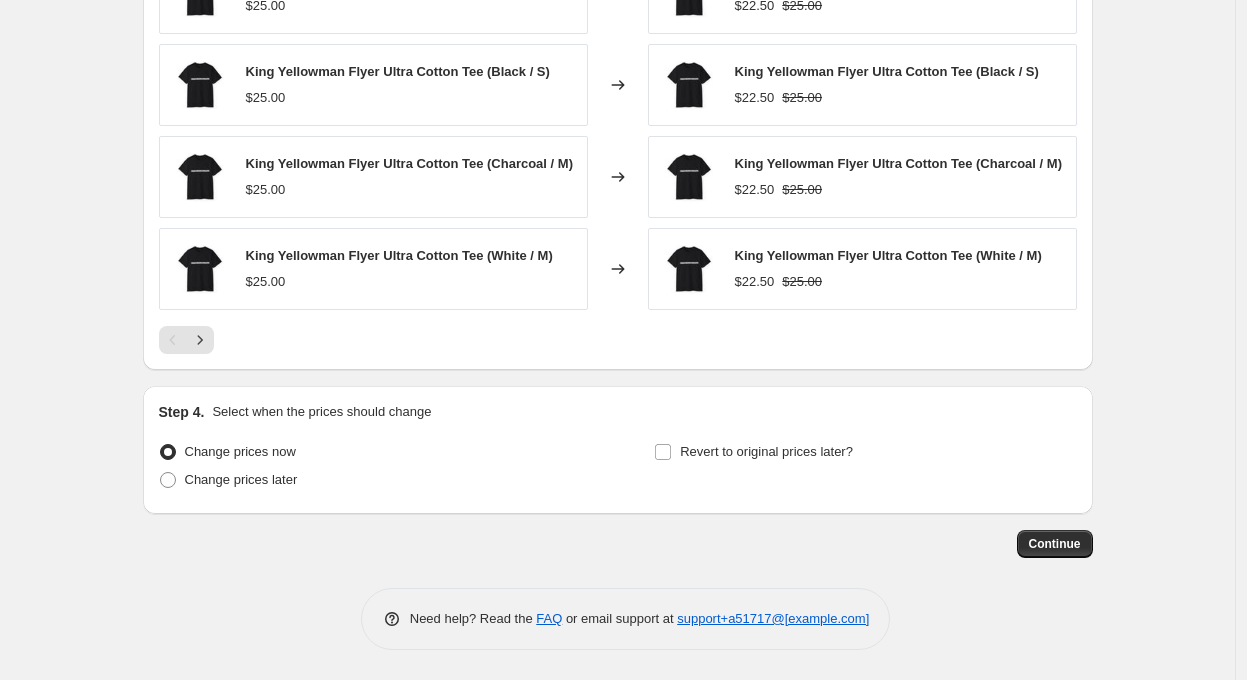 scroll, scrollTop: 942, scrollLeft: 0, axis: vertical 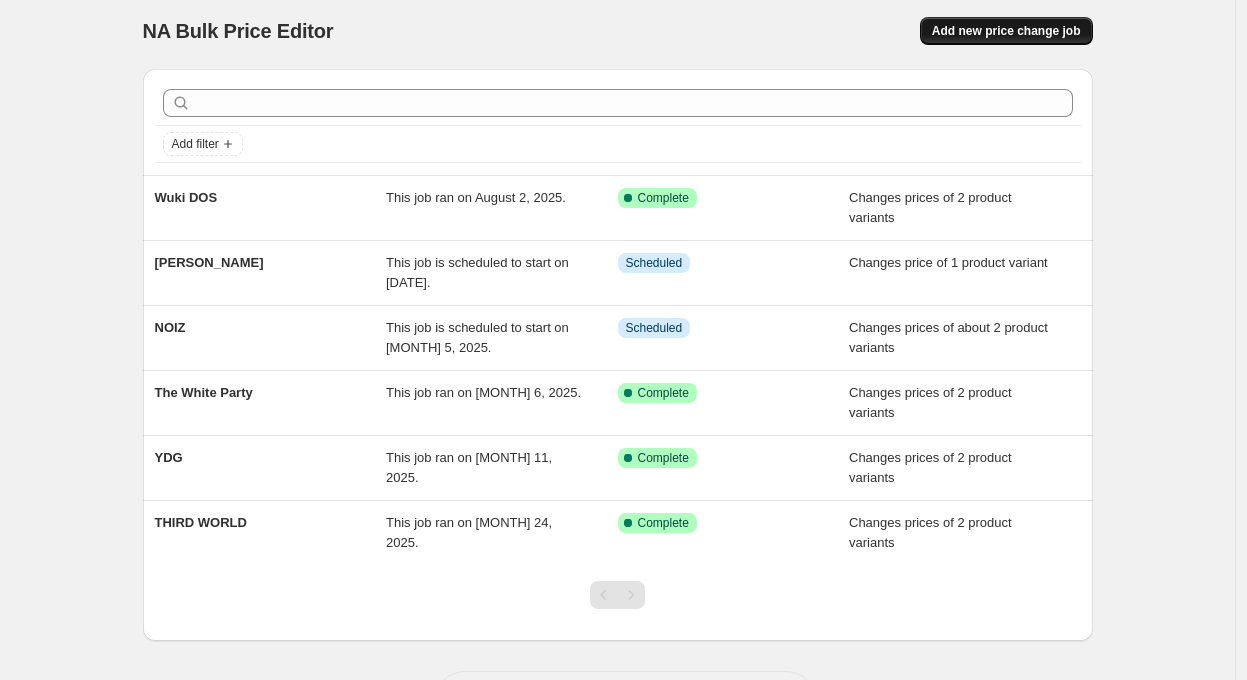 click on "Add new price change job" at bounding box center [1006, 31] 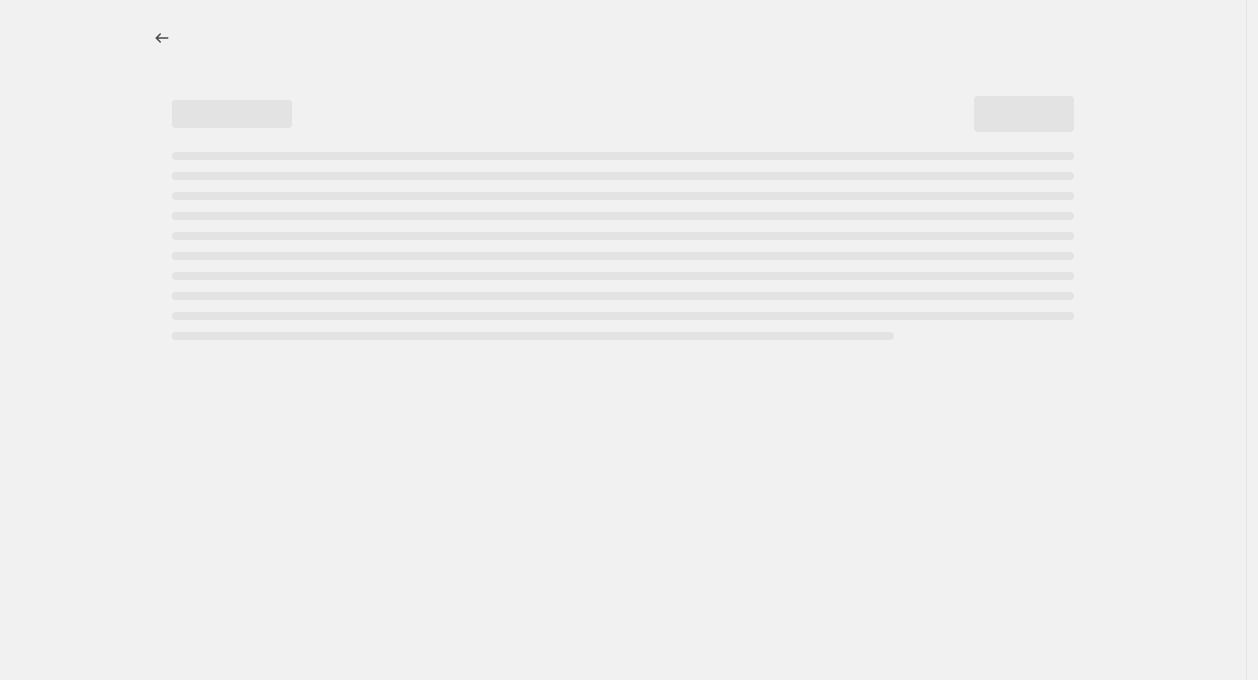select on "percentage" 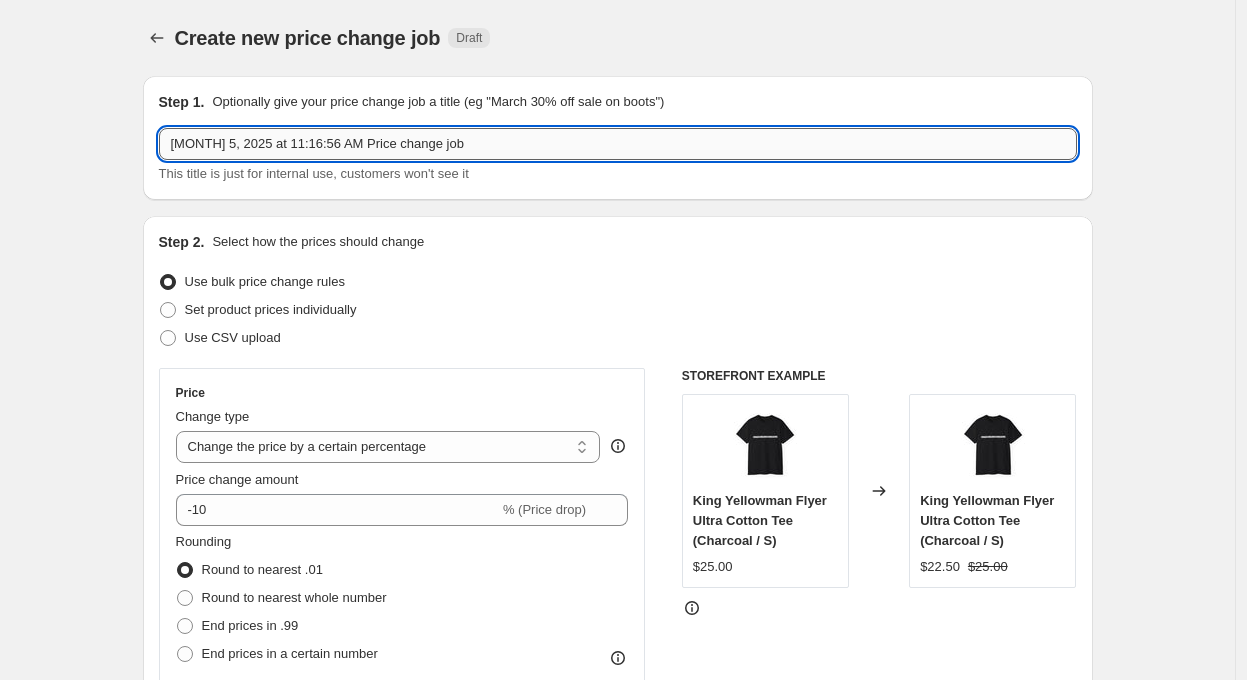 click on "[MONTH] 5, 2025 at 11:16:56 AM Price change job" at bounding box center [618, 144] 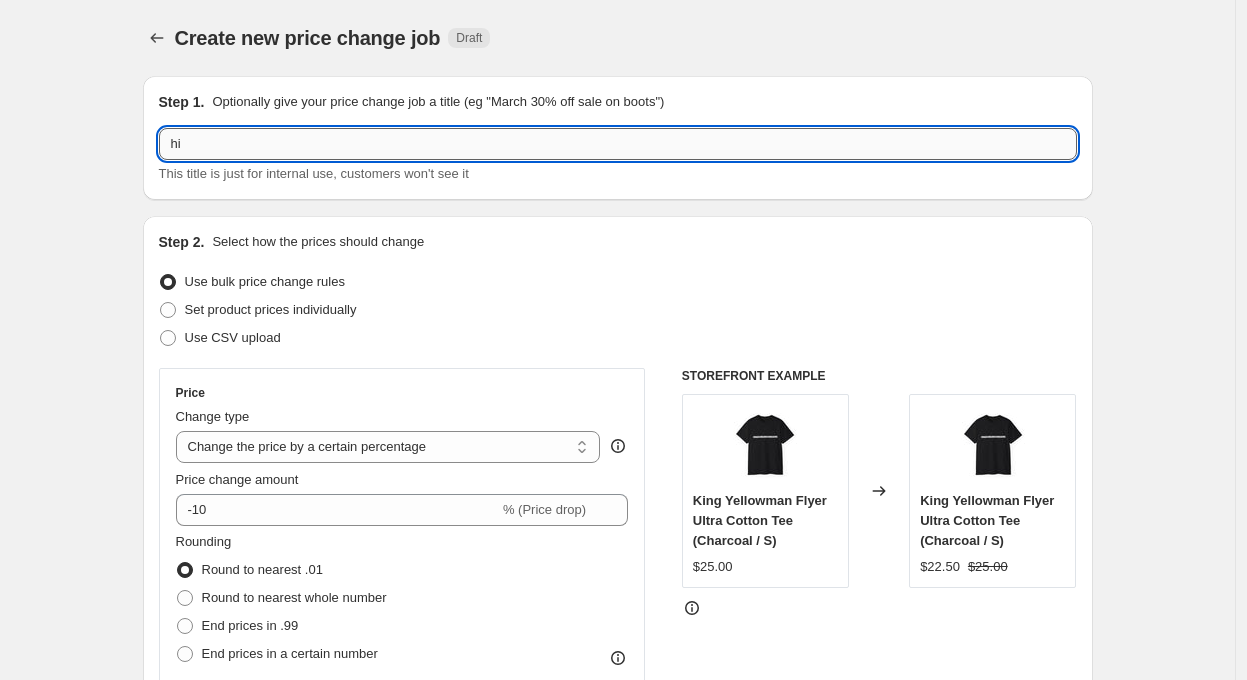 type on "h" 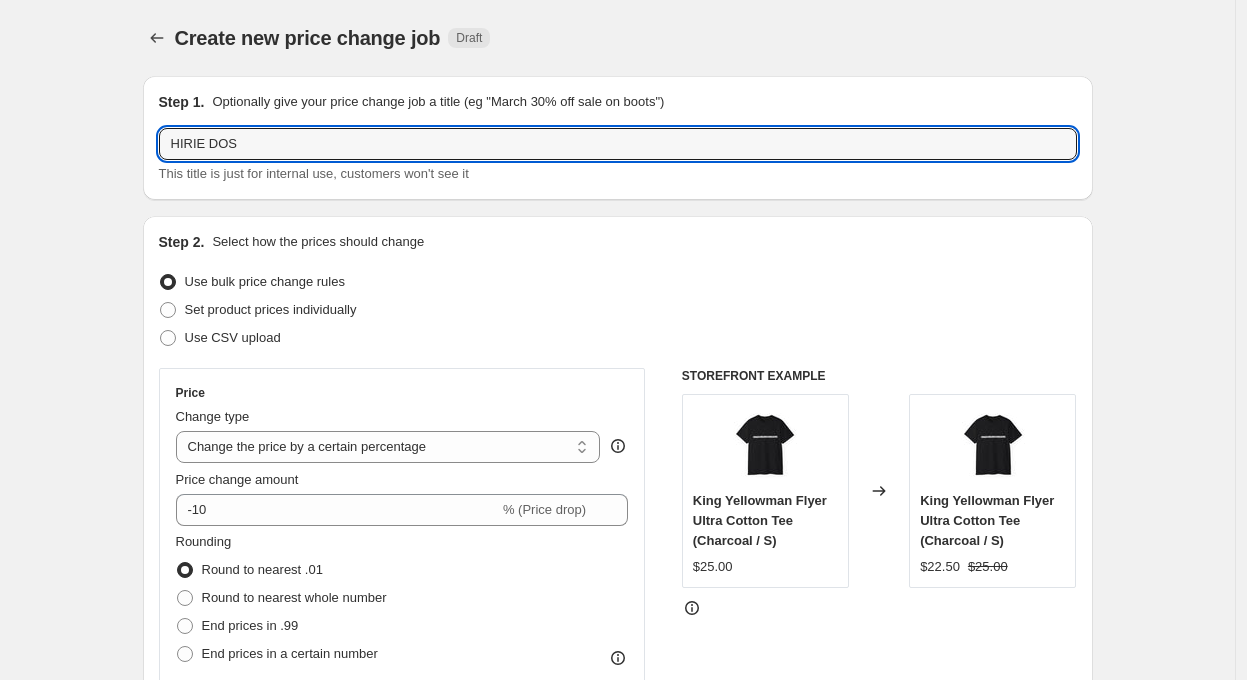 type on "HIRIE DOS" 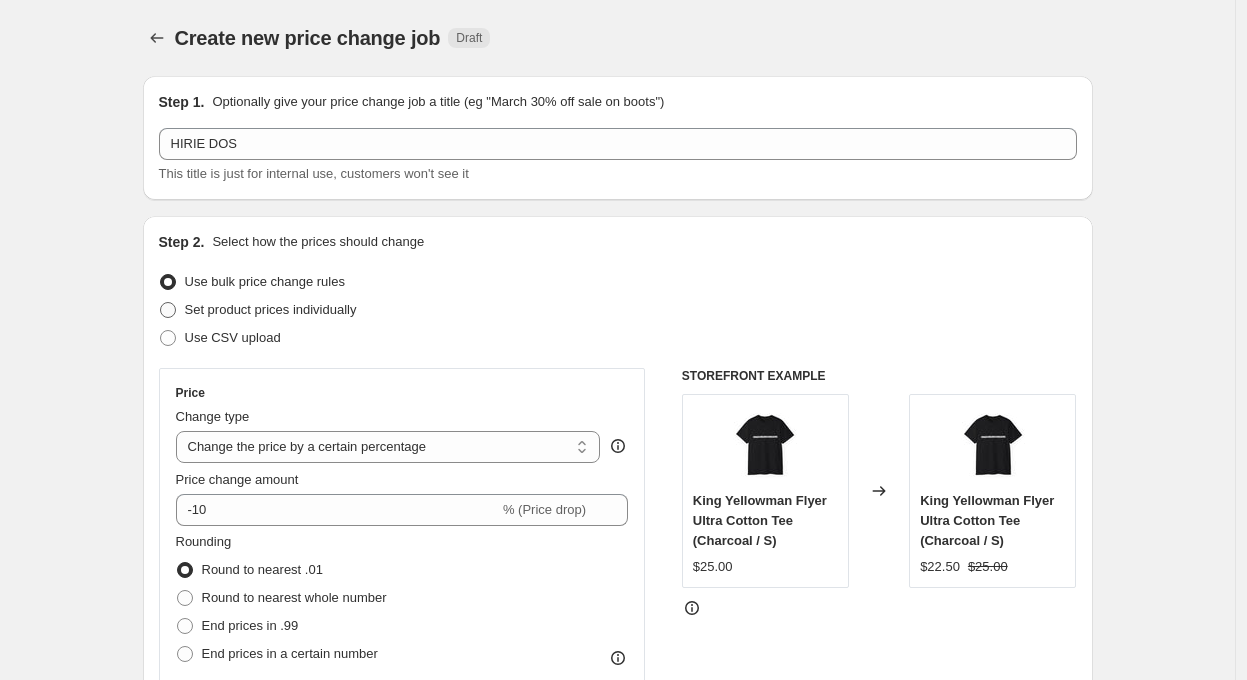 click on "Set product prices individually" at bounding box center [271, 309] 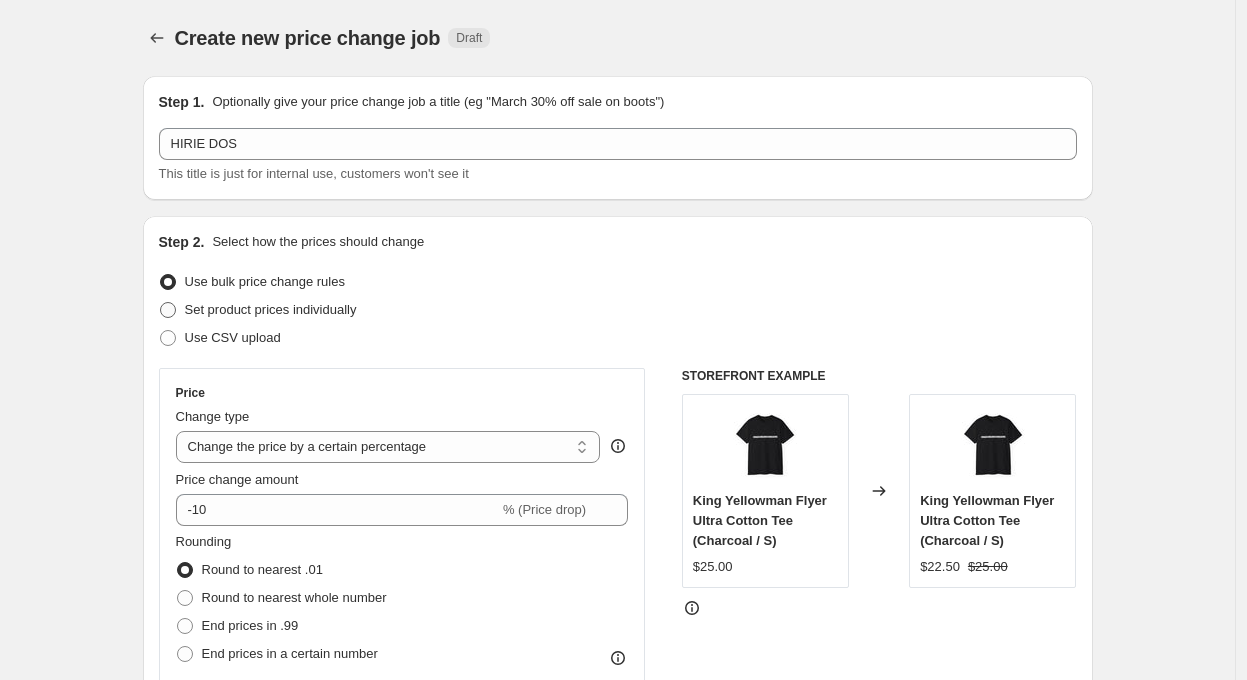 radio on "true" 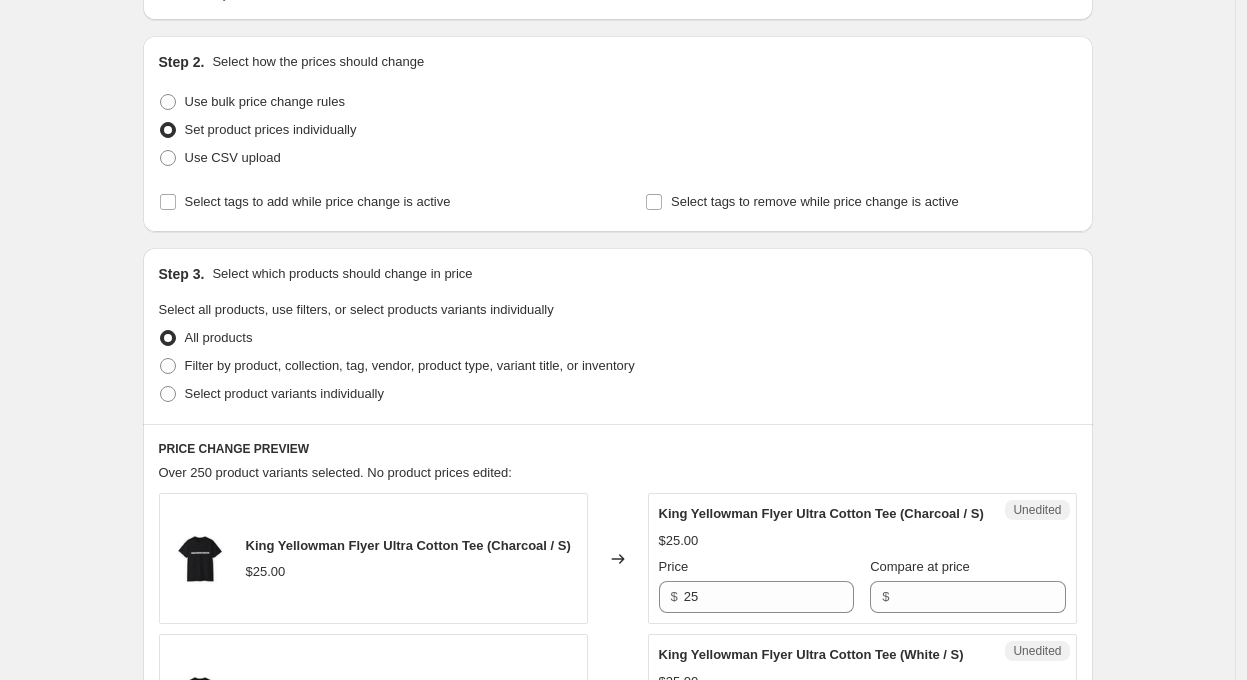 scroll, scrollTop: 298, scrollLeft: 0, axis: vertical 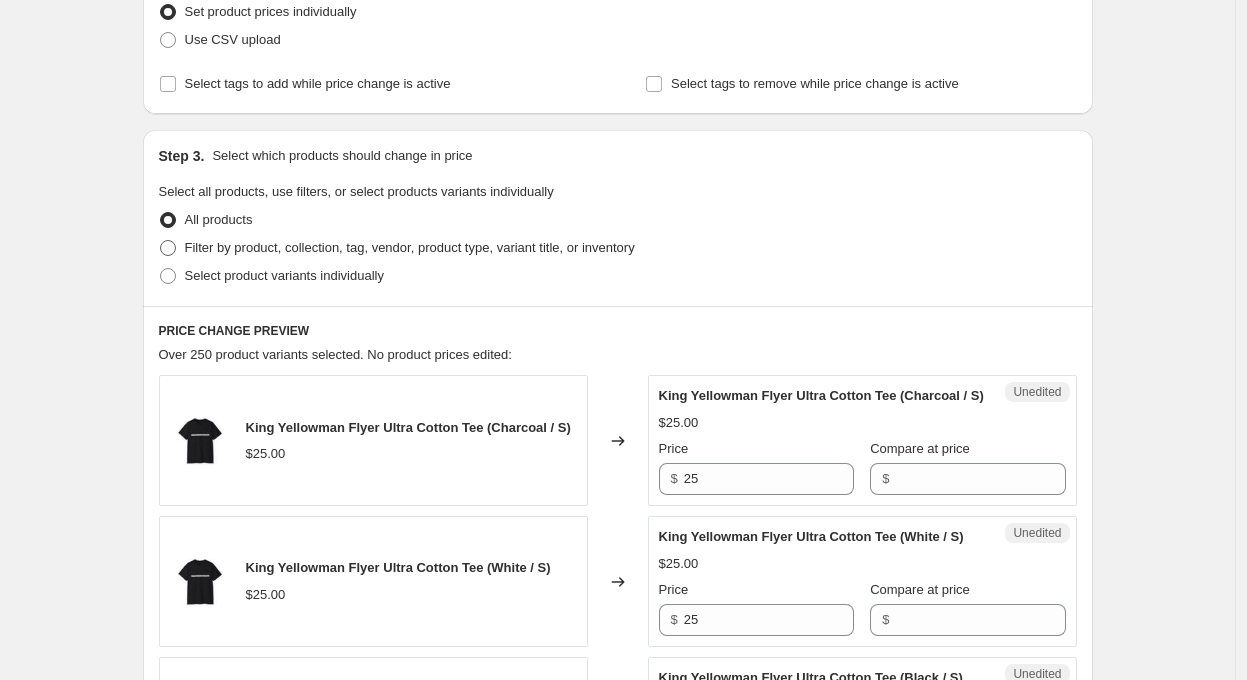 click on "Filter by product, collection, tag, vendor, product type, variant title, or inventory" at bounding box center (410, 247) 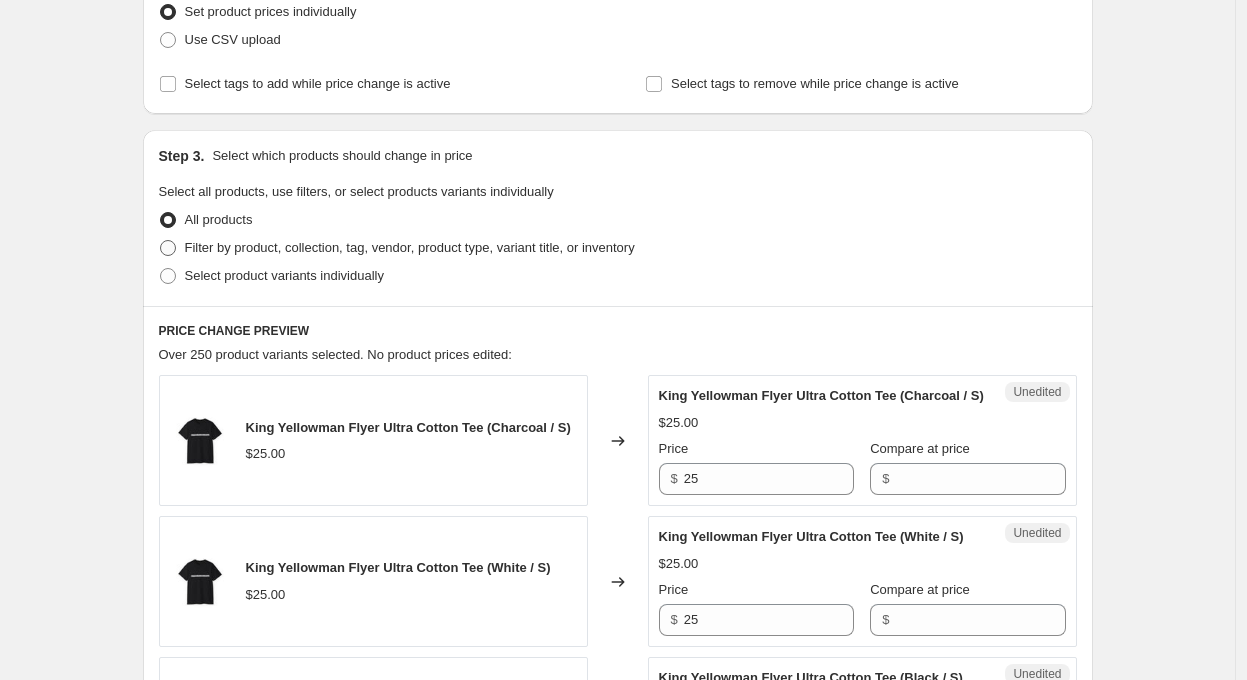 radio on "true" 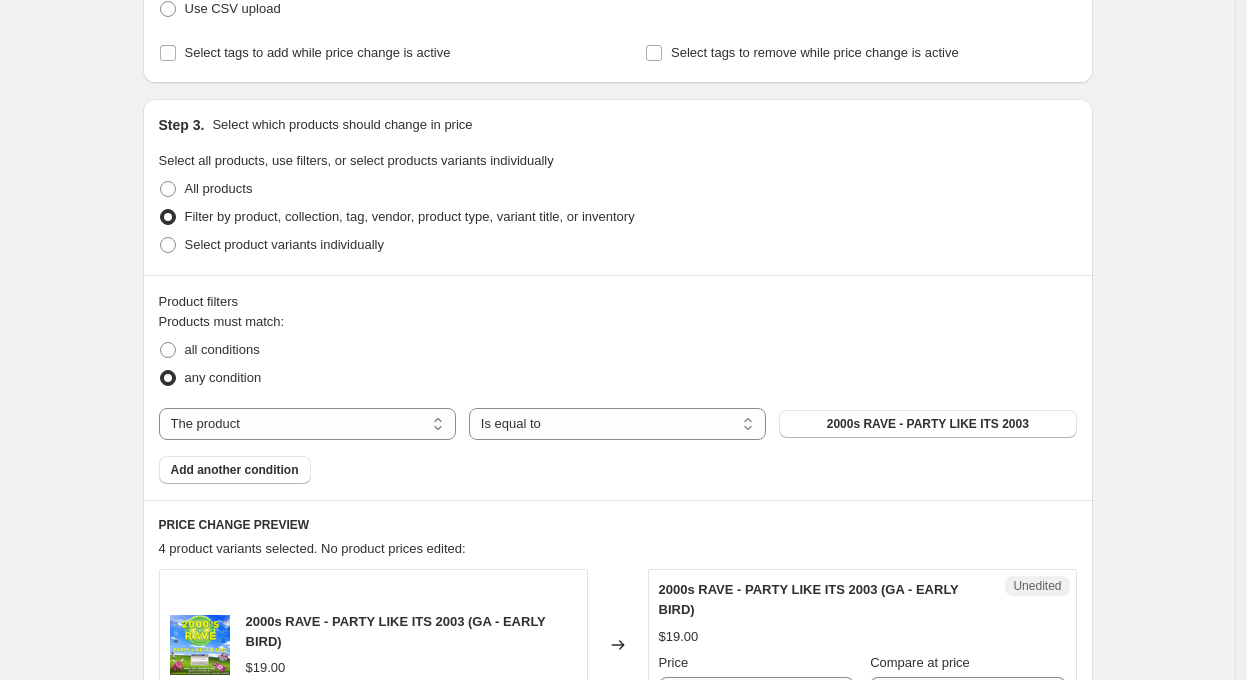 scroll, scrollTop: 388, scrollLeft: 0, axis: vertical 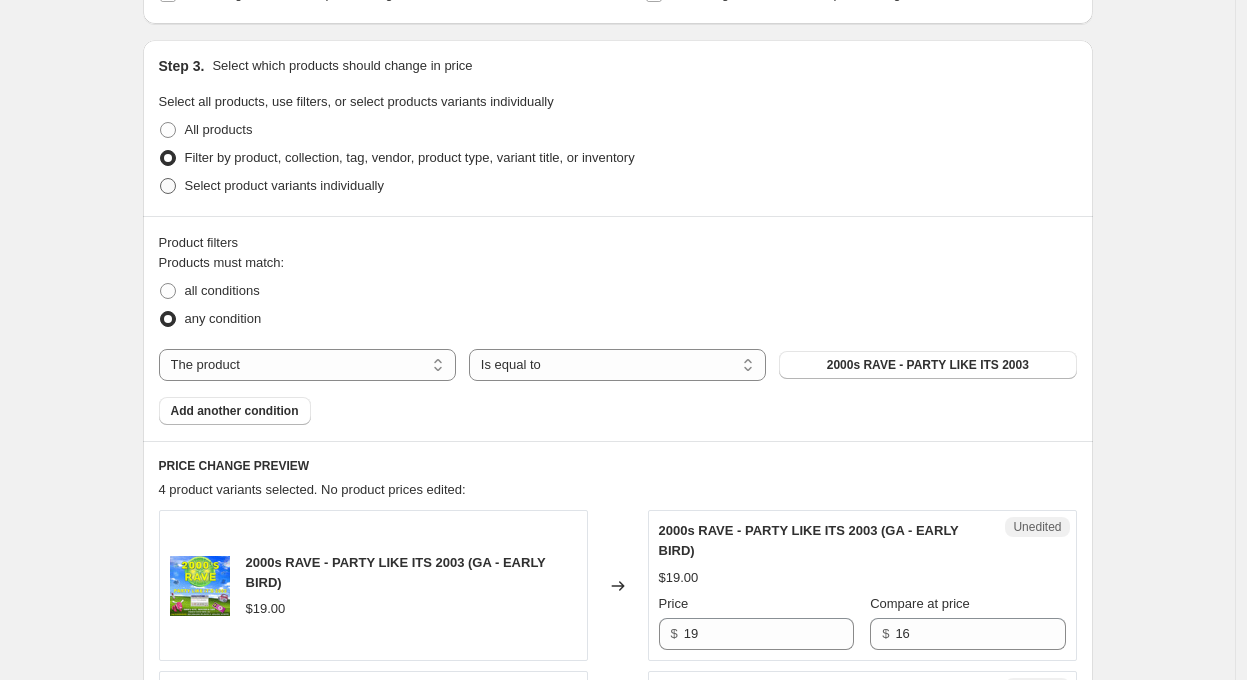 click on "Select product variants individually" at bounding box center [284, 185] 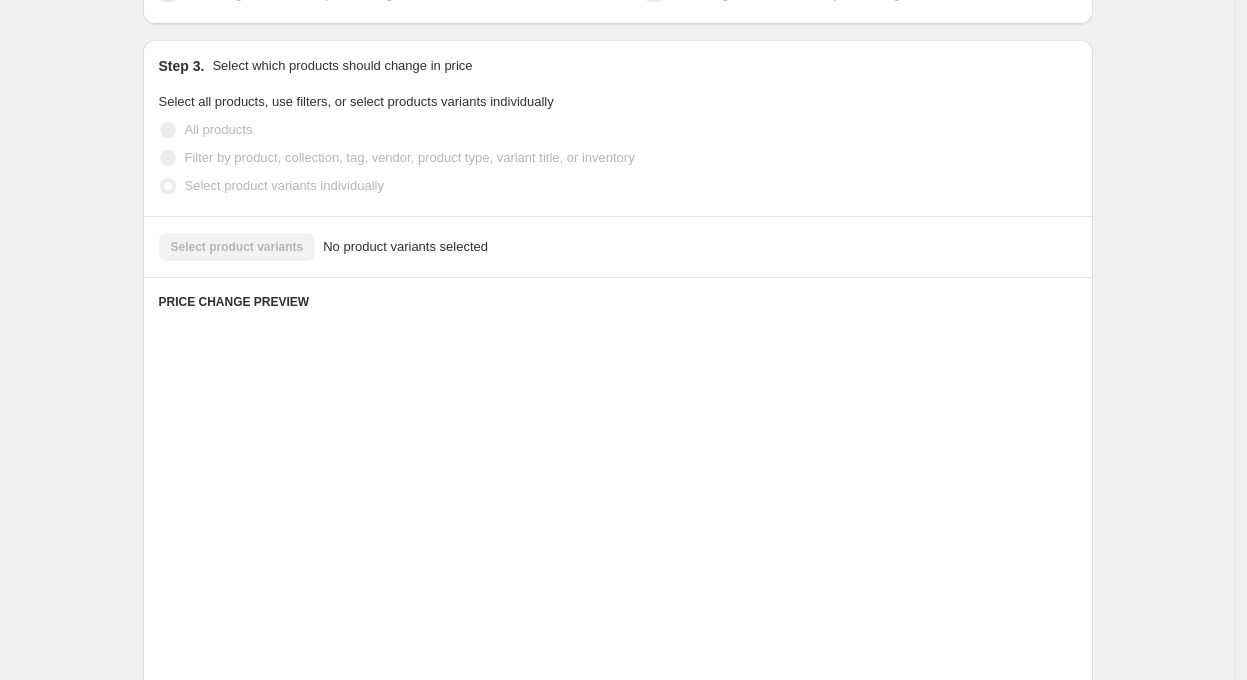 scroll, scrollTop: 370, scrollLeft: 0, axis: vertical 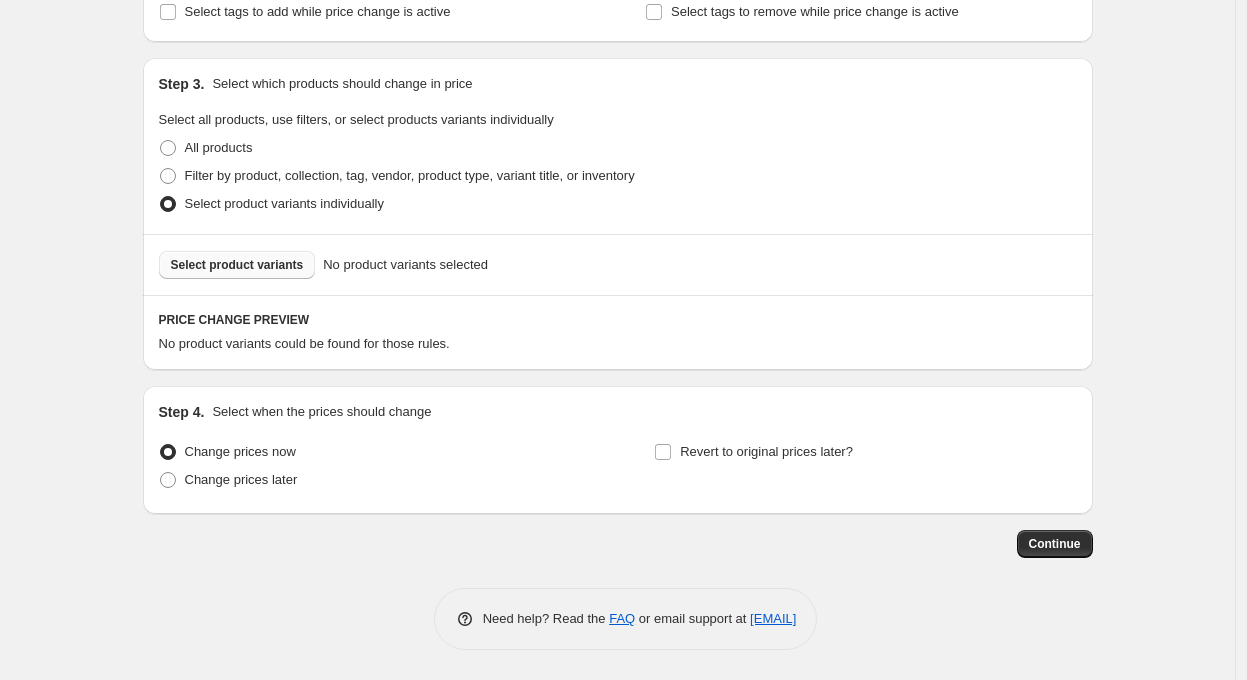 click on "Select product variants" at bounding box center (237, 265) 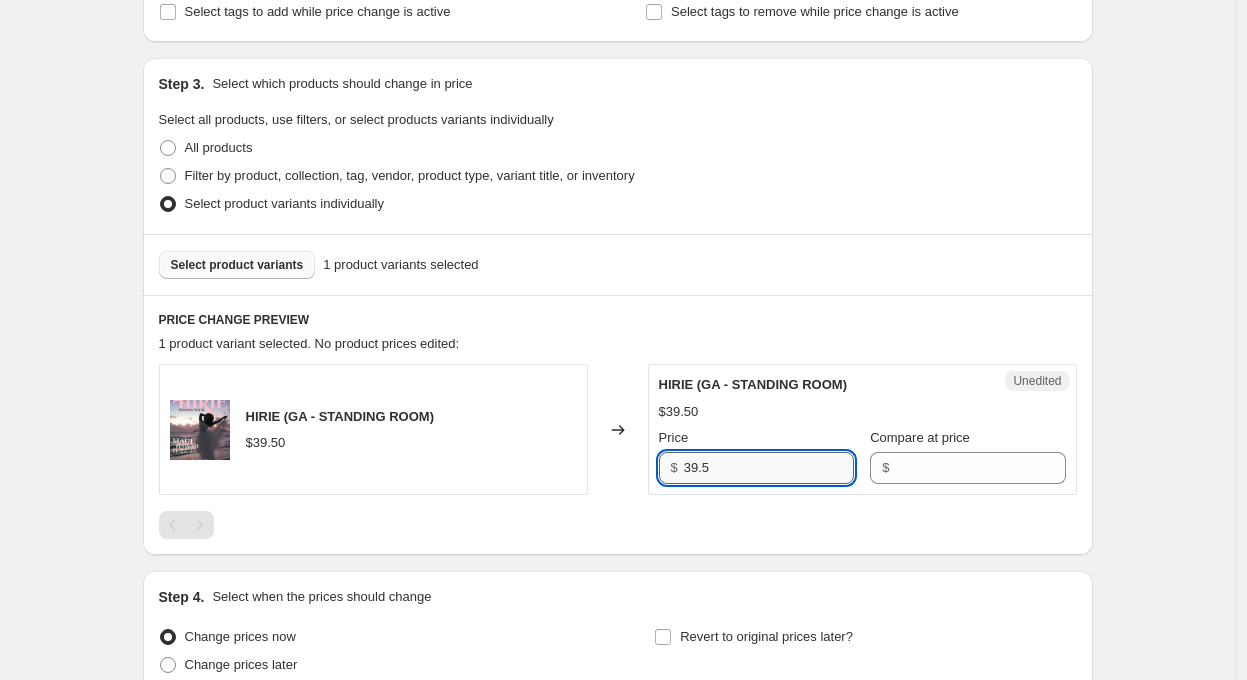click on "39.5" at bounding box center [769, 468] 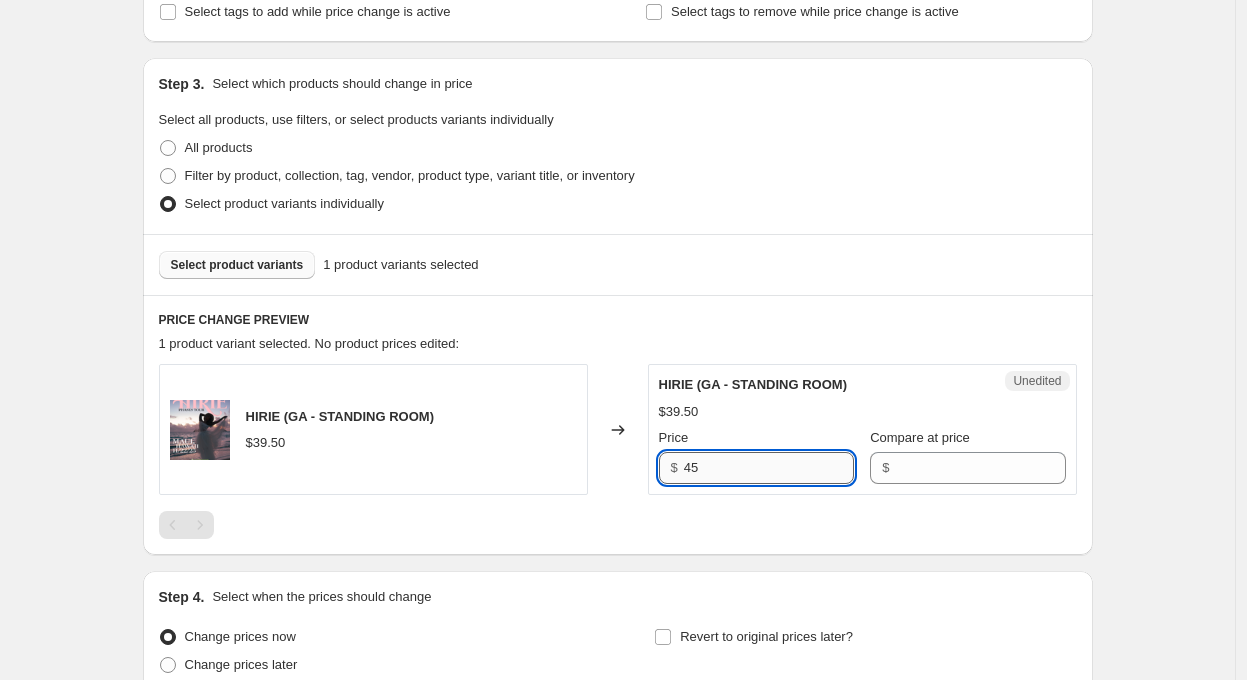 type on "45" 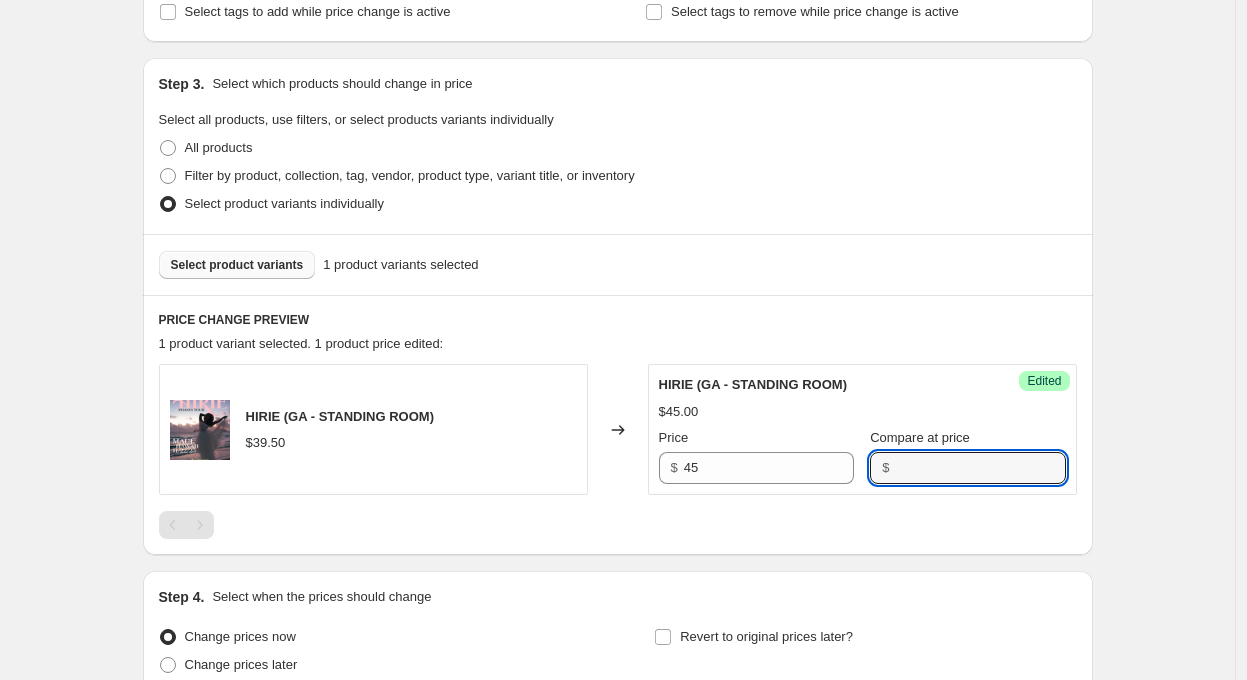 click on "Create new price change job. This page is ready Create new price change job Draft Step 1. Optionally give your price change job a title (eg "[MONTH] 30% off sale on boots") [PERSON_NAME] This title is just for internal use, customers won't see it Step 2. Select how the prices should change Use bulk price change rules Set product prices individually Use CSV upload Select tags to add while price change is active Select tags to remove while price change is active Step 3. Select which products should change in price Select all products, use filters, or select products variants individually All products Filter by product, collection, tag, vendor, product type, variant title, or inventory Select product variants individually Select product variants 1   product variants selected PRICE CHANGE PREVIEW 1 product variant selected. 1 product price edited: HIRIE (GA - STANDING ROOM) $39.50 Changed to Success Edited HIRIE (GA - STANDING ROOM) $45.00 Price $ 45 Compare at price $ Step 4. Select when the prices should change   FAQ" at bounding box center [617, 247] 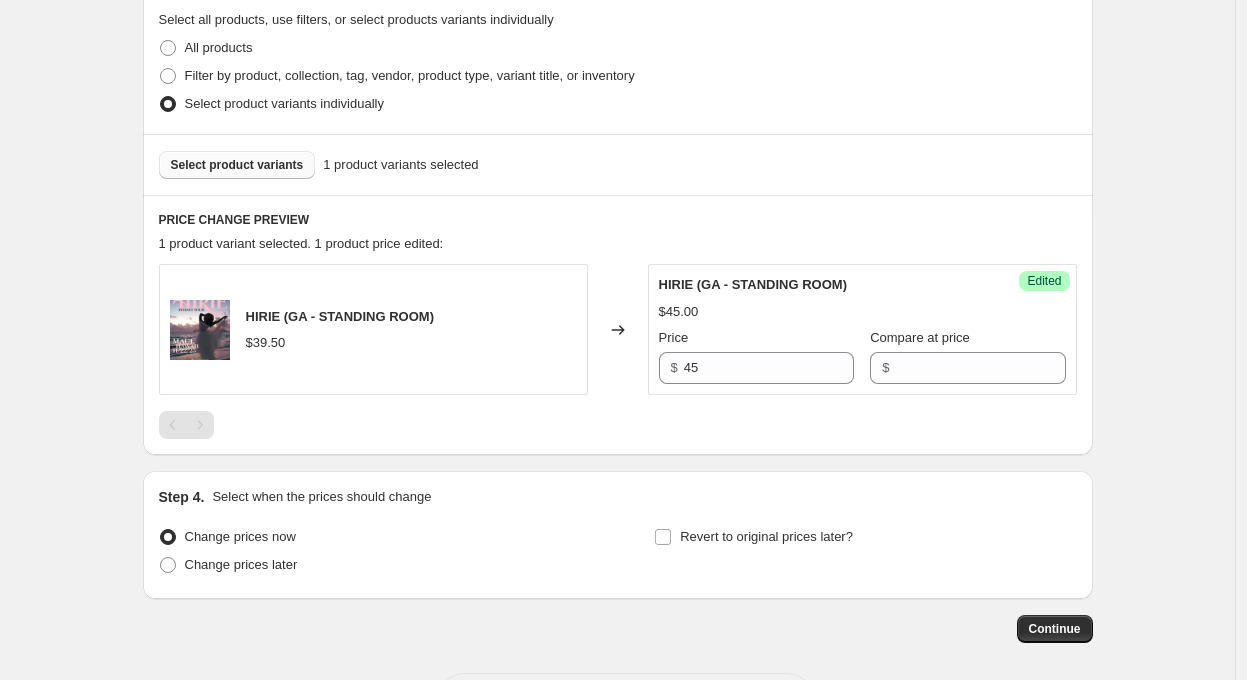 scroll, scrollTop: 474, scrollLeft: 0, axis: vertical 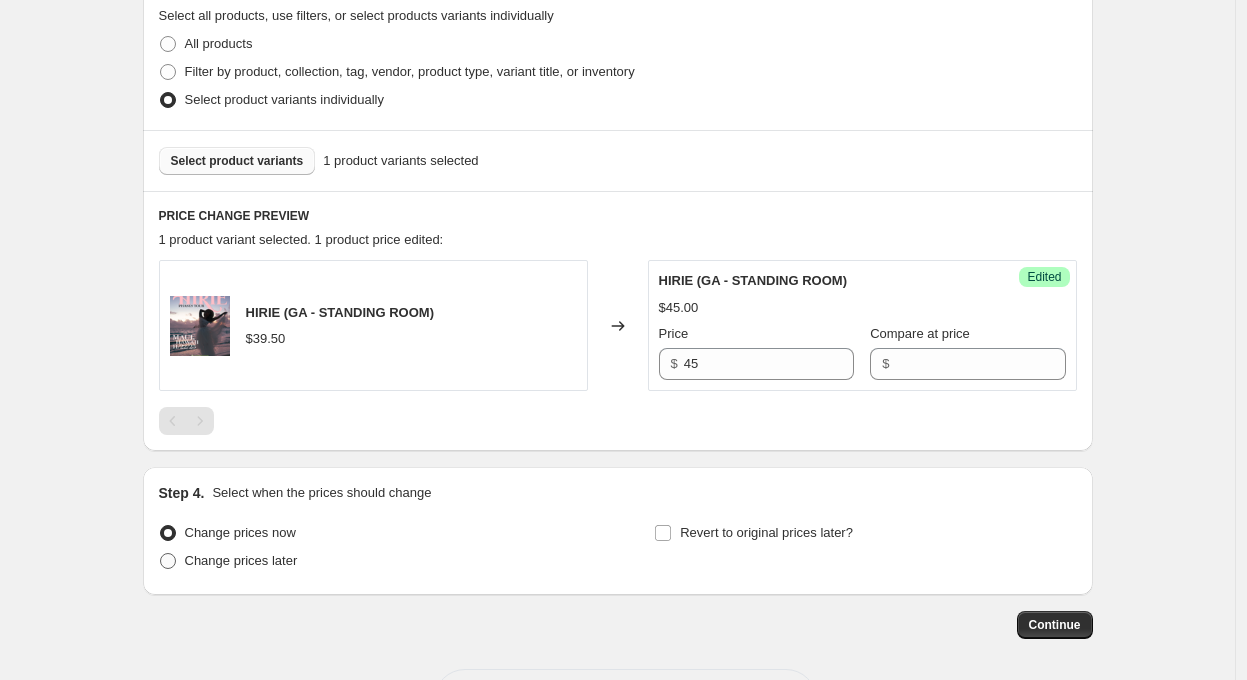 click on "Change prices later" at bounding box center [241, 560] 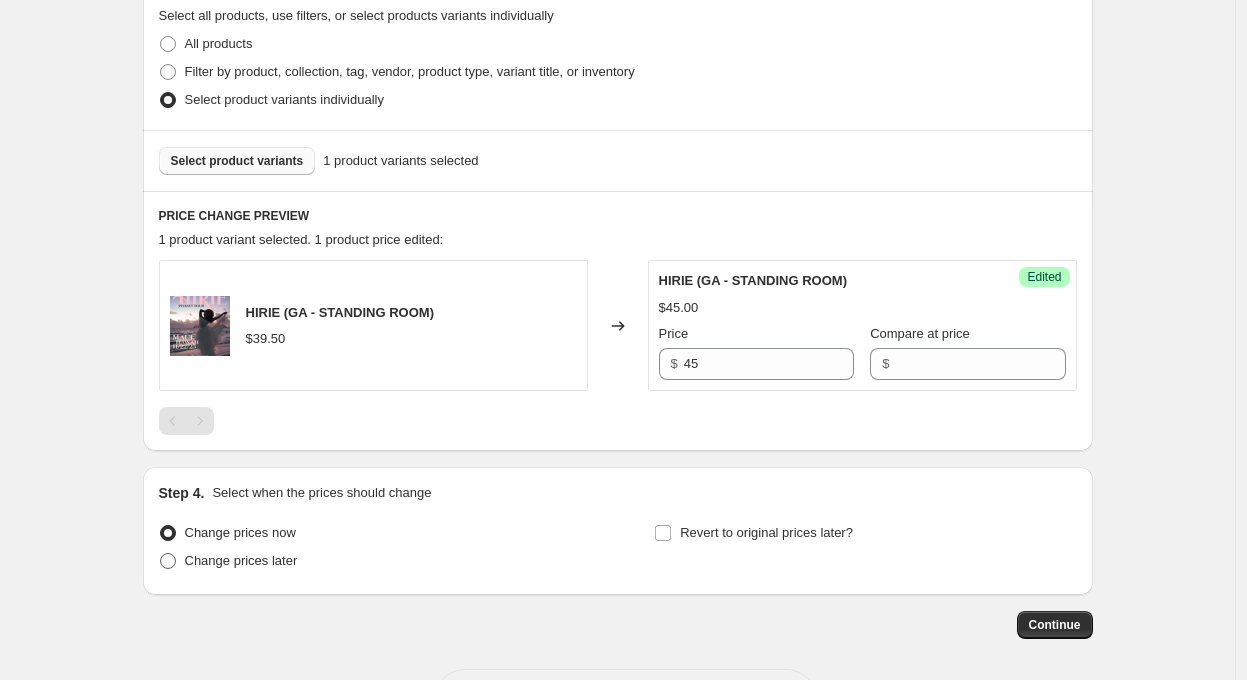 radio on "true" 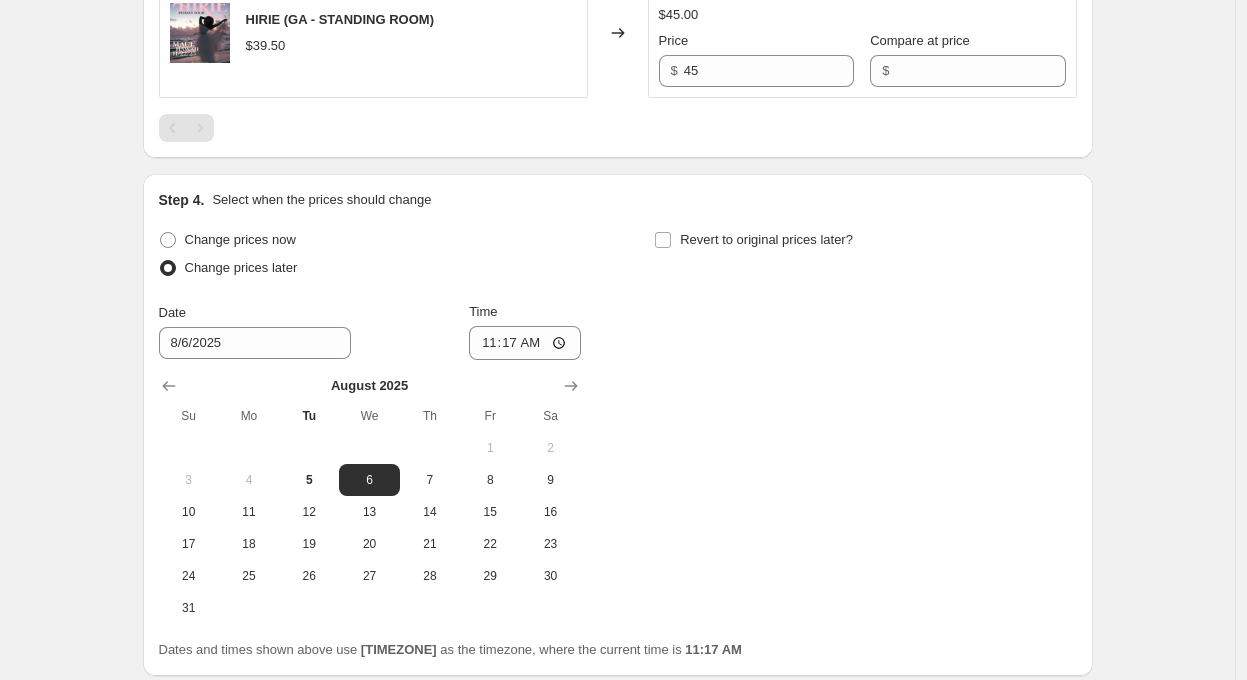scroll, scrollTop: 771, scrollLeft: 0, axis: vertical 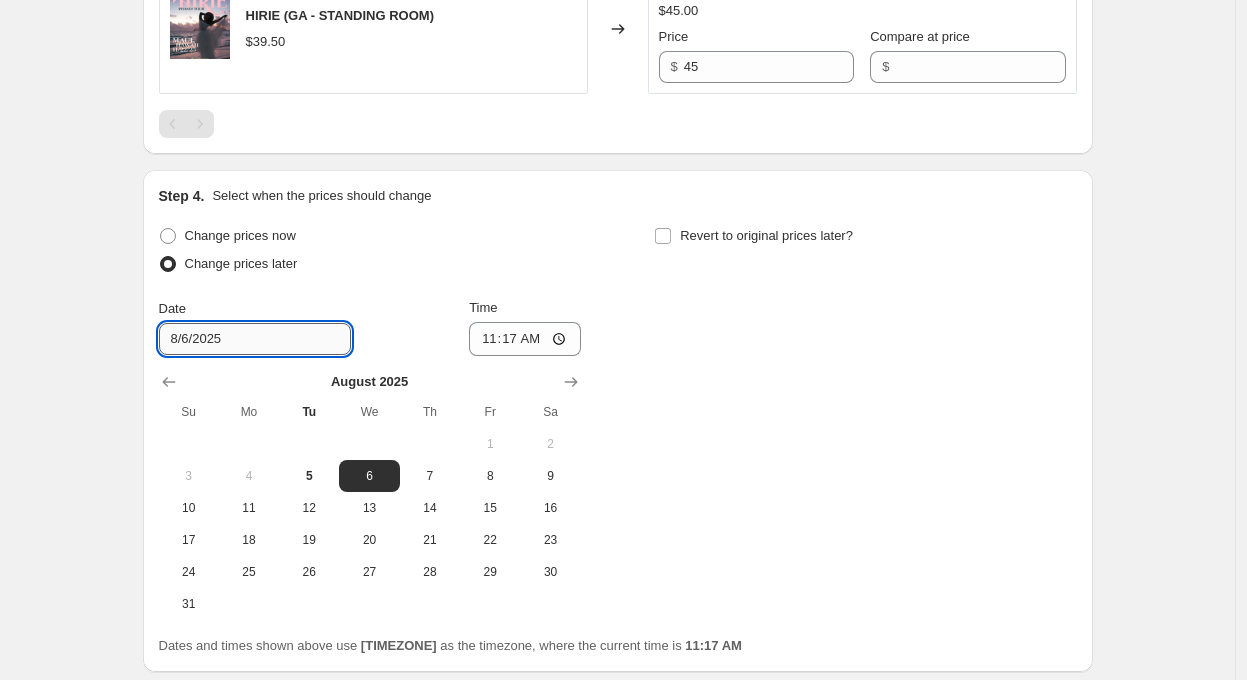 click on "8/6/2025" at bounding box center [255, 339] 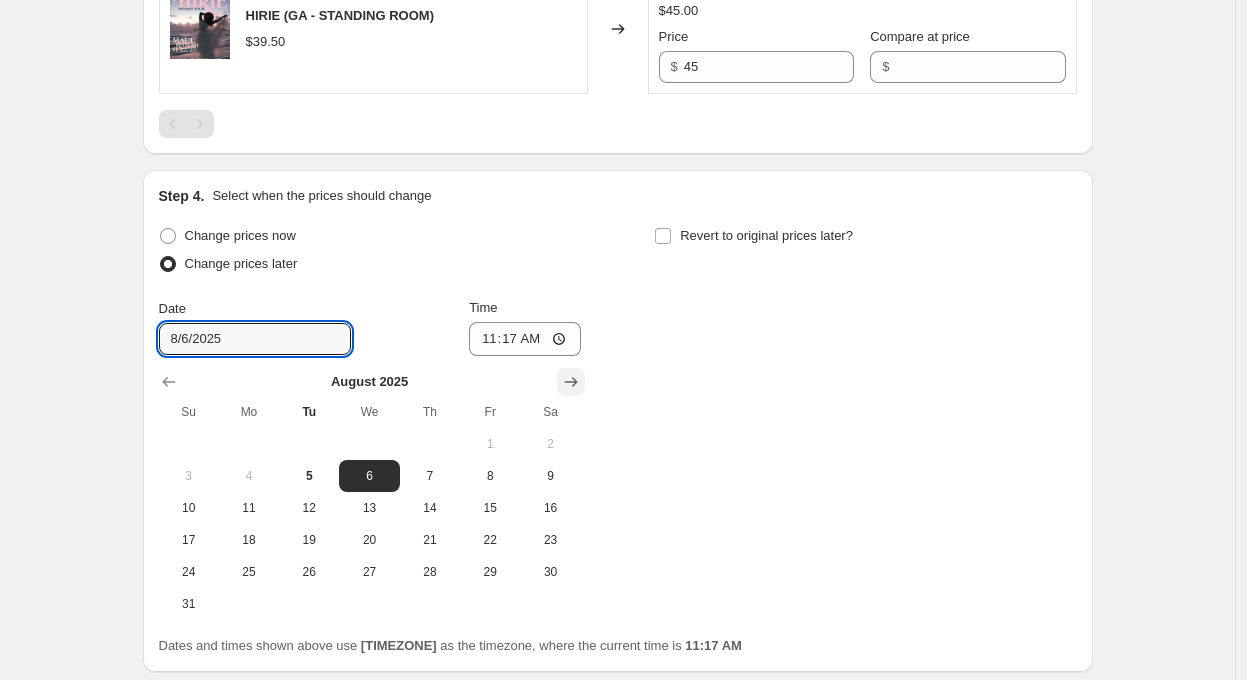 click 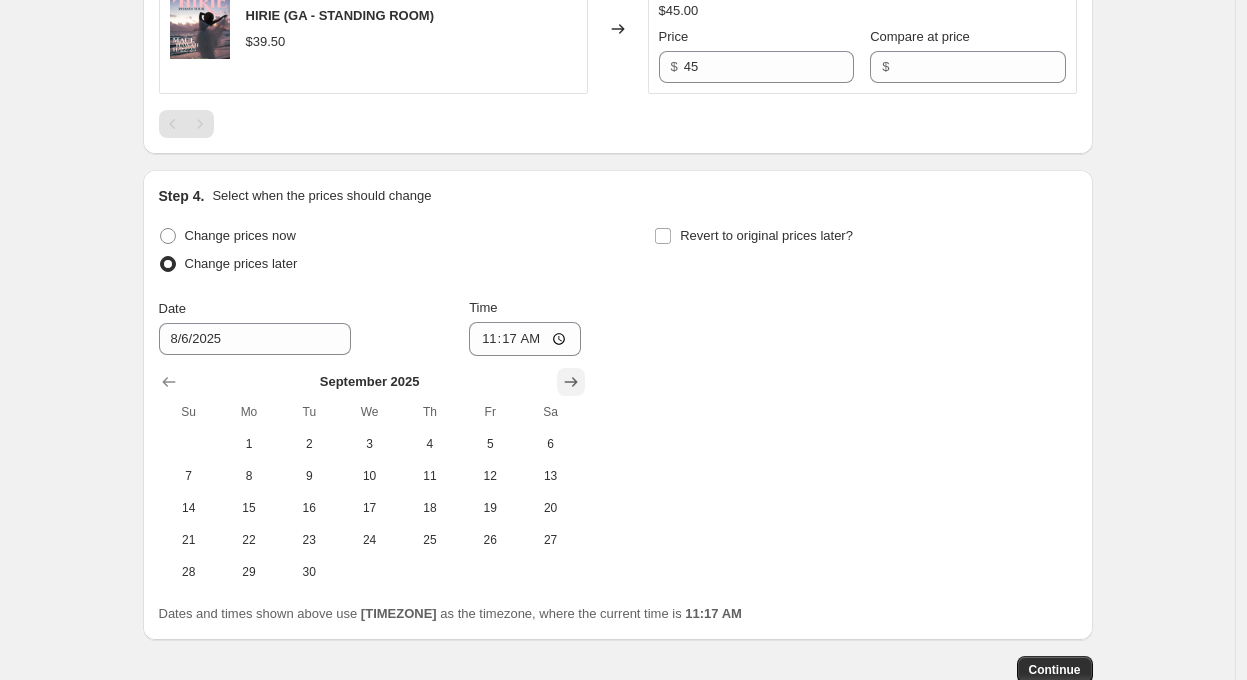 click 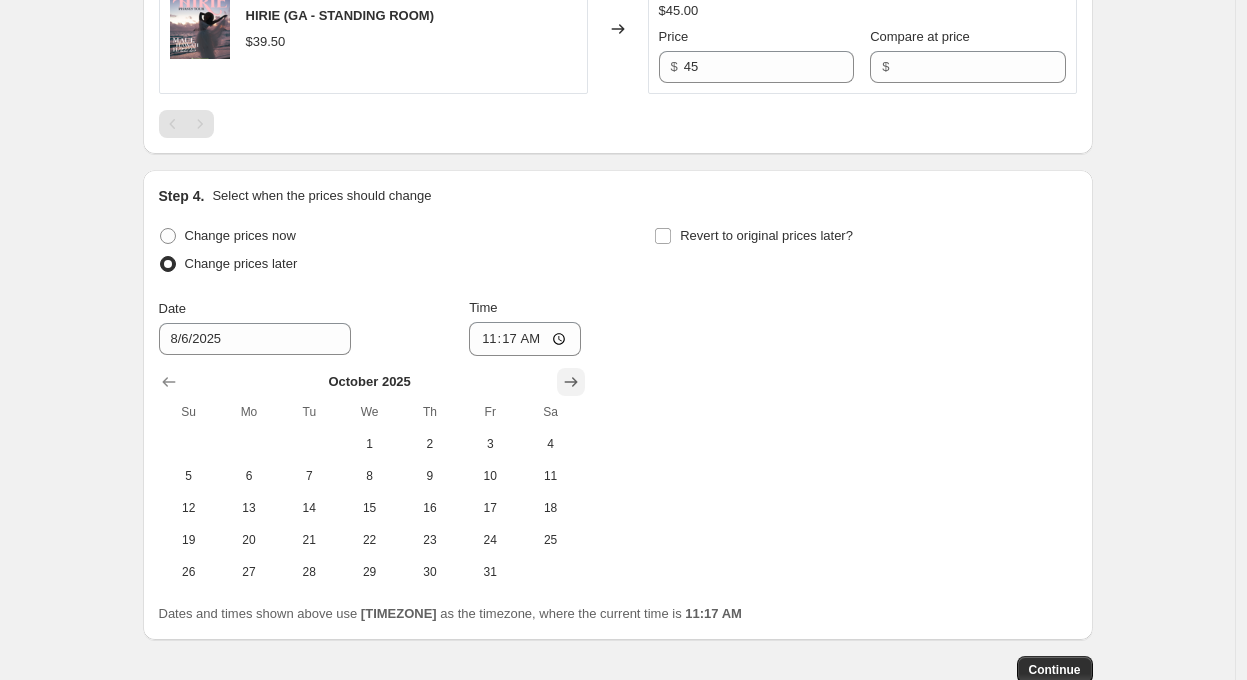 click 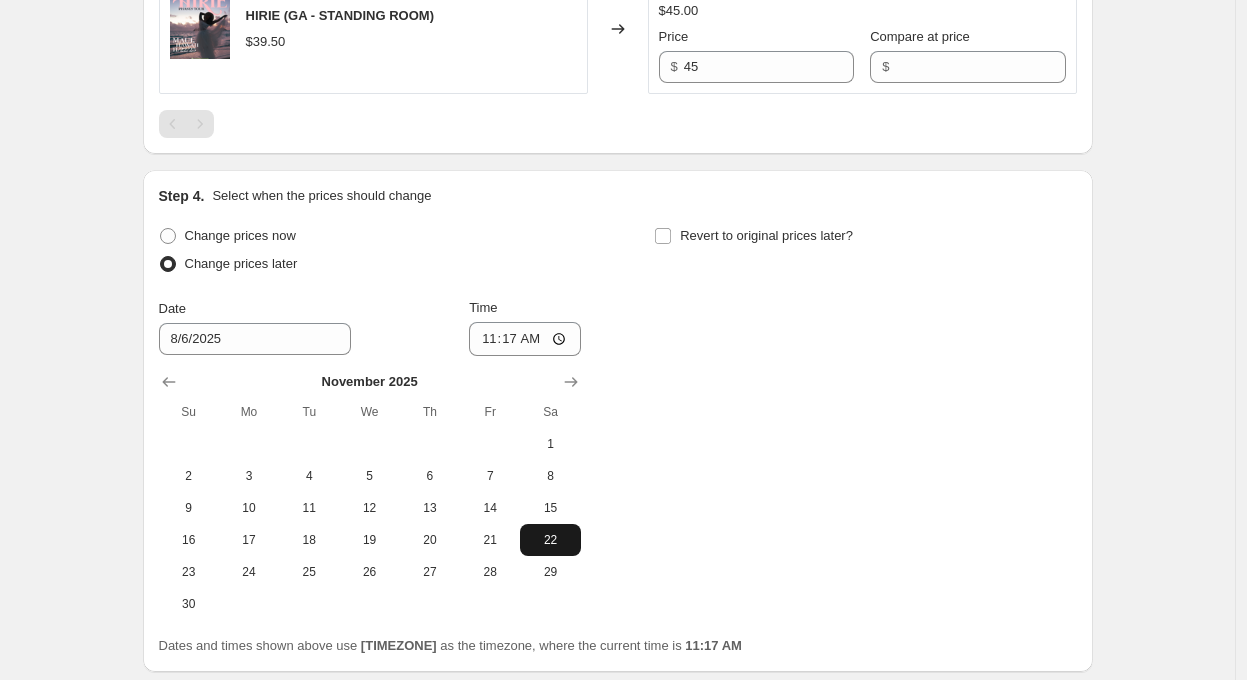 click on "22" at bounding box center [550, 540] 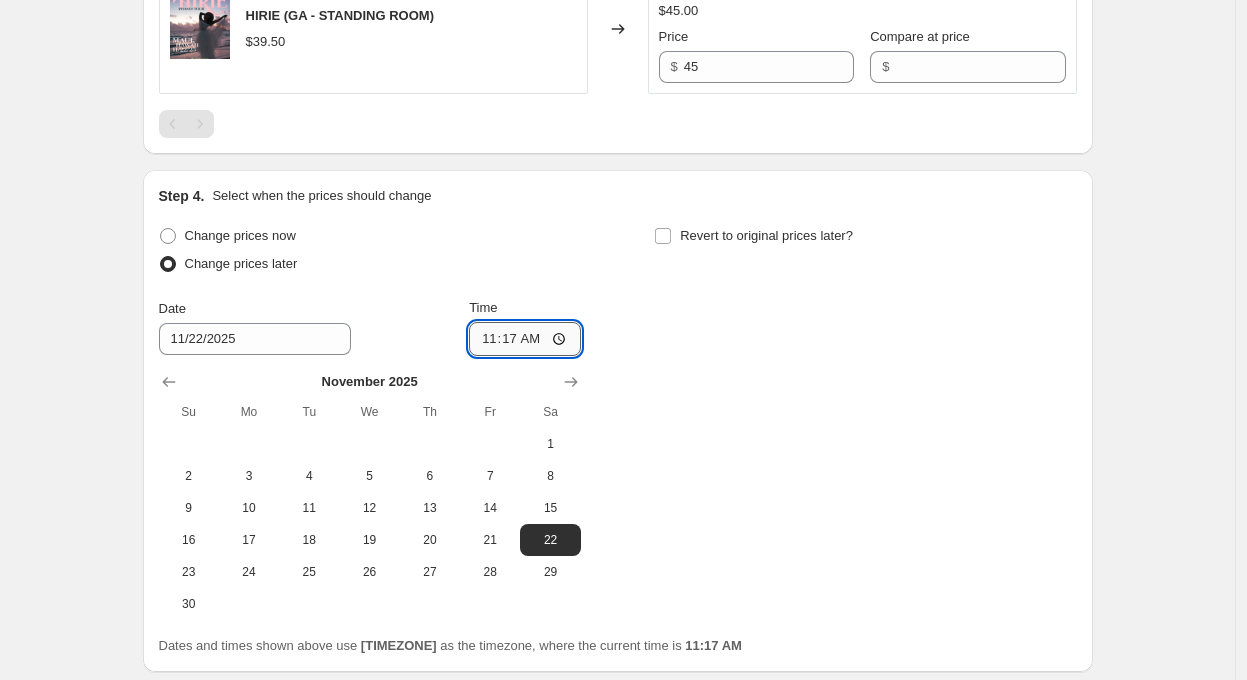 click on "11:17" at bounding box center [525, 339] 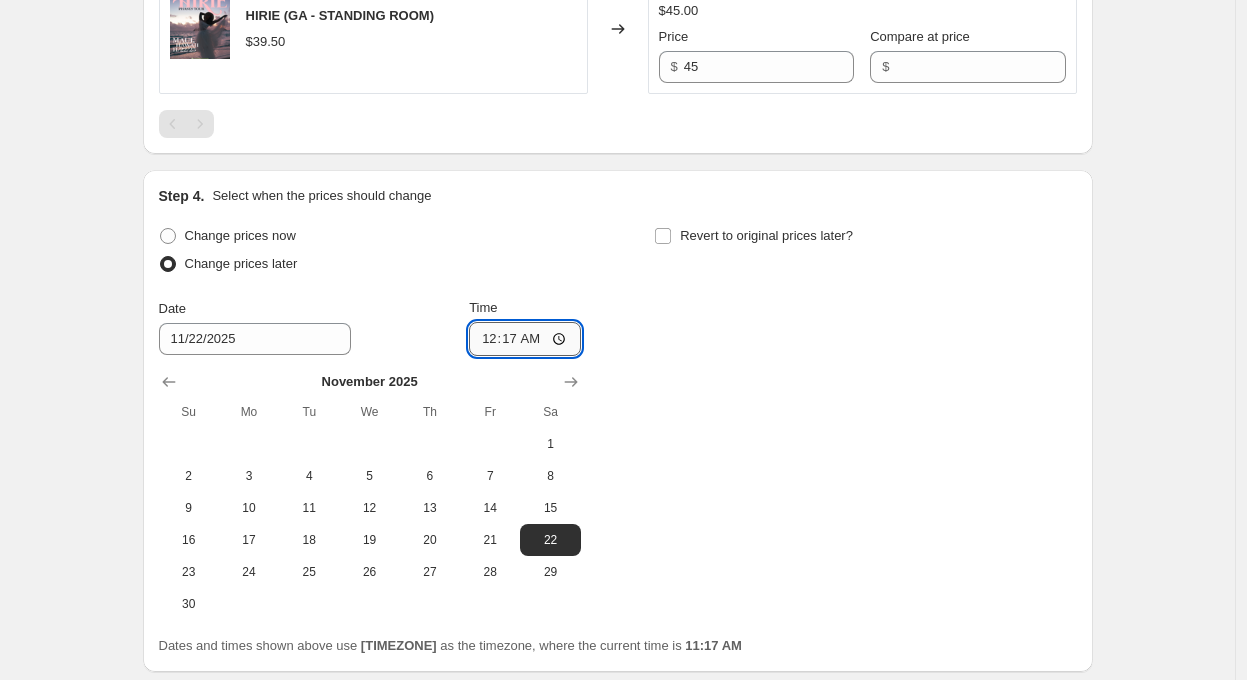 click on "00:17" at bounding box center [525, 339] 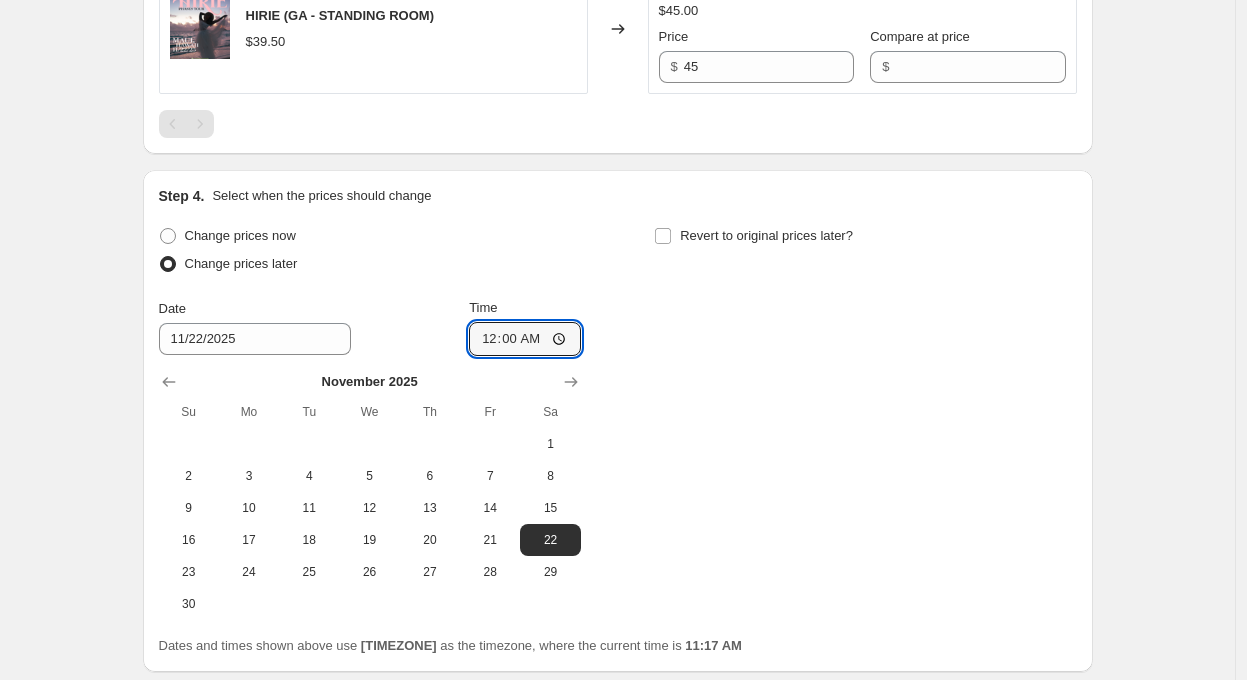 type on "00:00" 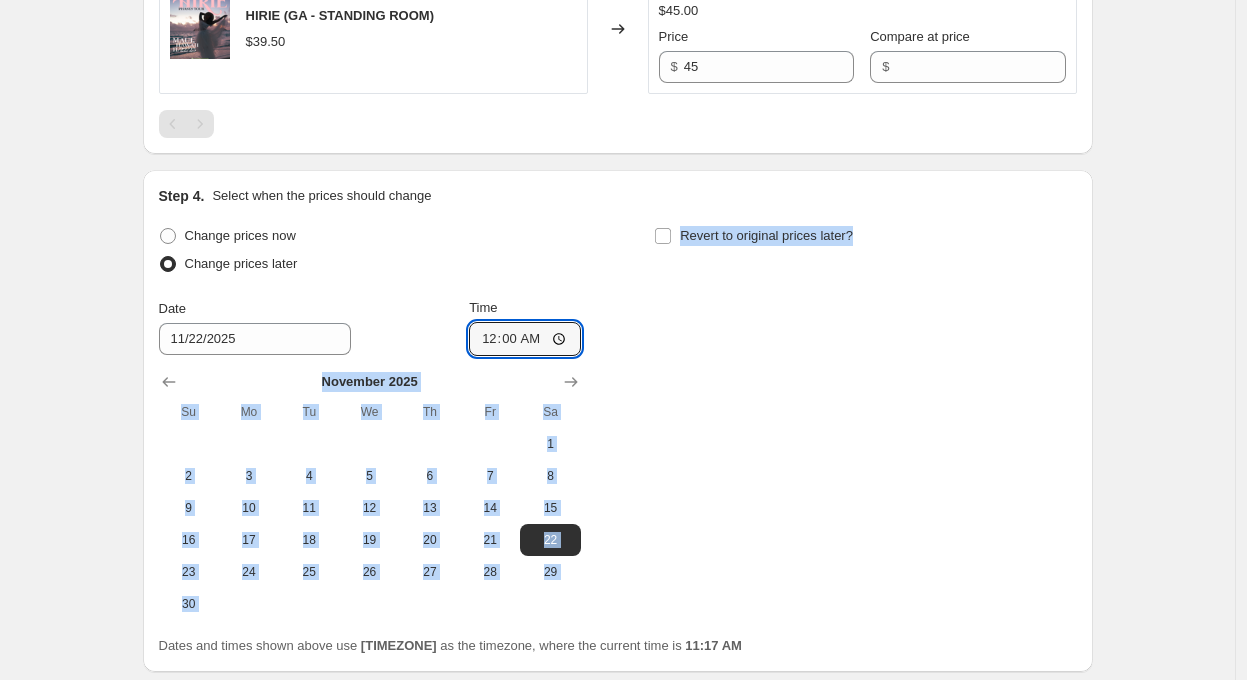 click on "Change prices now Change prices later Date 11/22/2025 Time 00:00 [MONTH]   2025 Su Mo Tu We Th Fr Sa 1 2 3 4 5 6 7 8 9 10 11 12 13 14 15 16 17 18 19 20 21 22 23 24 25 26 27 28 29 30 Revert to original prices later?" at bounding box center (618, 421) 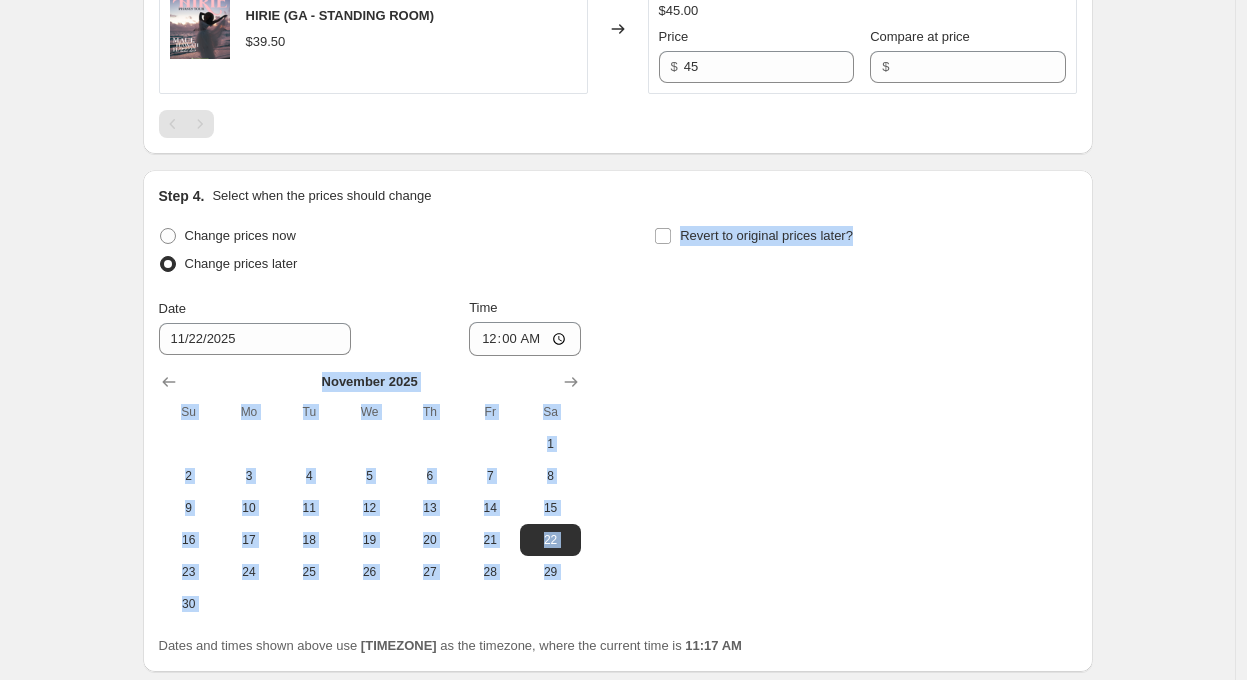 click on "Change prices now Change prices later Date 11/22/2025 Time 00:00 [MONTH]   2025 Su Mo Tu We Th Fr Sa 1 2 3 4 5 6 7 8 9 10 11 12 13 14 15 16 17 18 19 20 21 22 23 24 25 26 27 28 29 30 Revert to original prices later?" at bounding box center (618, 421) 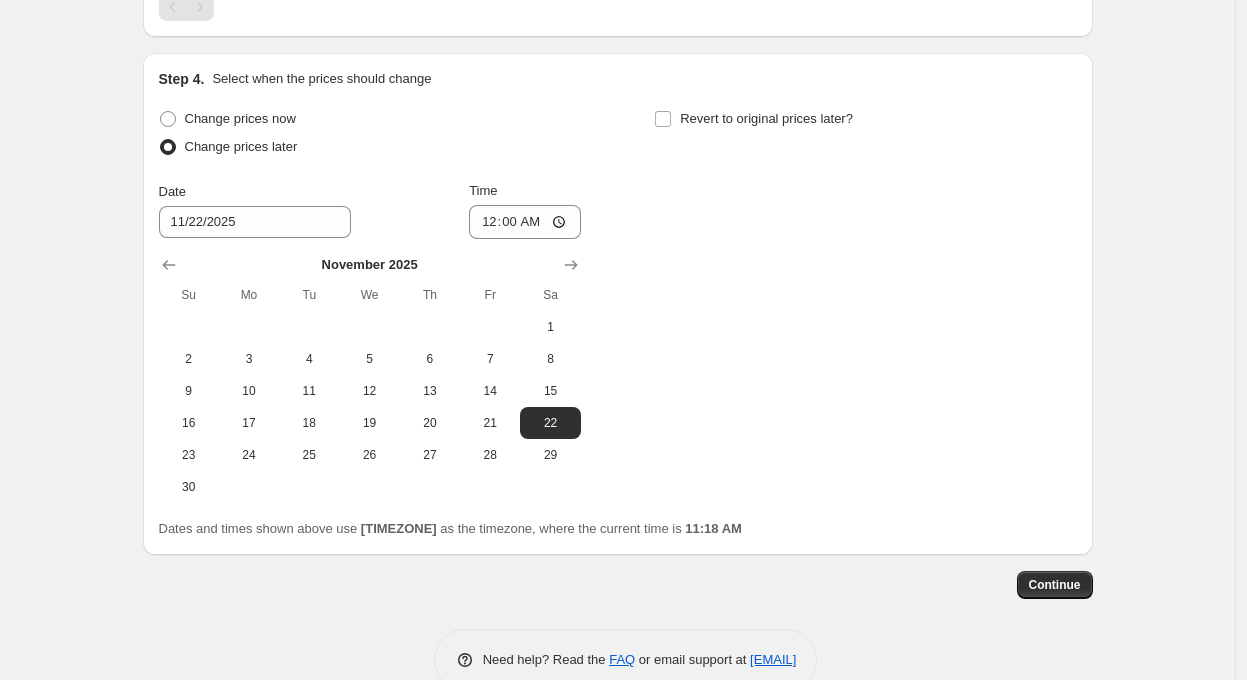 scroll, scrollTop: 892, scrollLeft: 0, axis: vertical 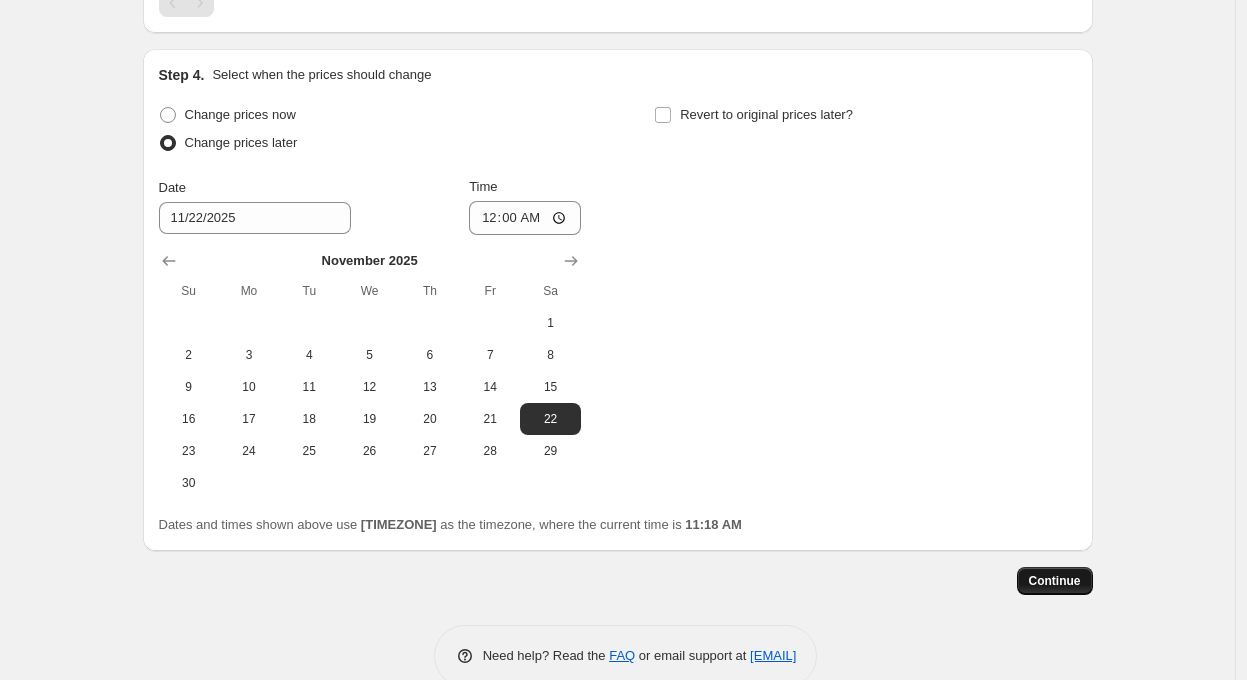 click on "Continue" at bounding box center (1055, 581) 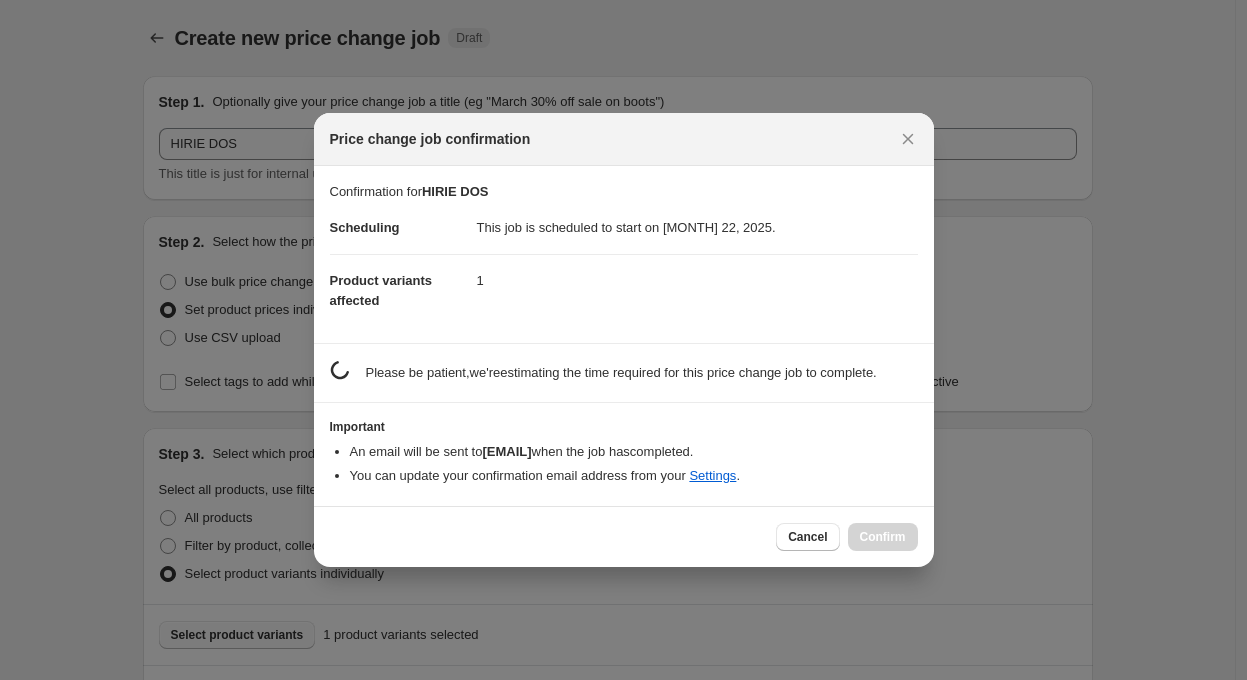 scroll, scrollTop: 0, scrollLeft: 0, axis: both 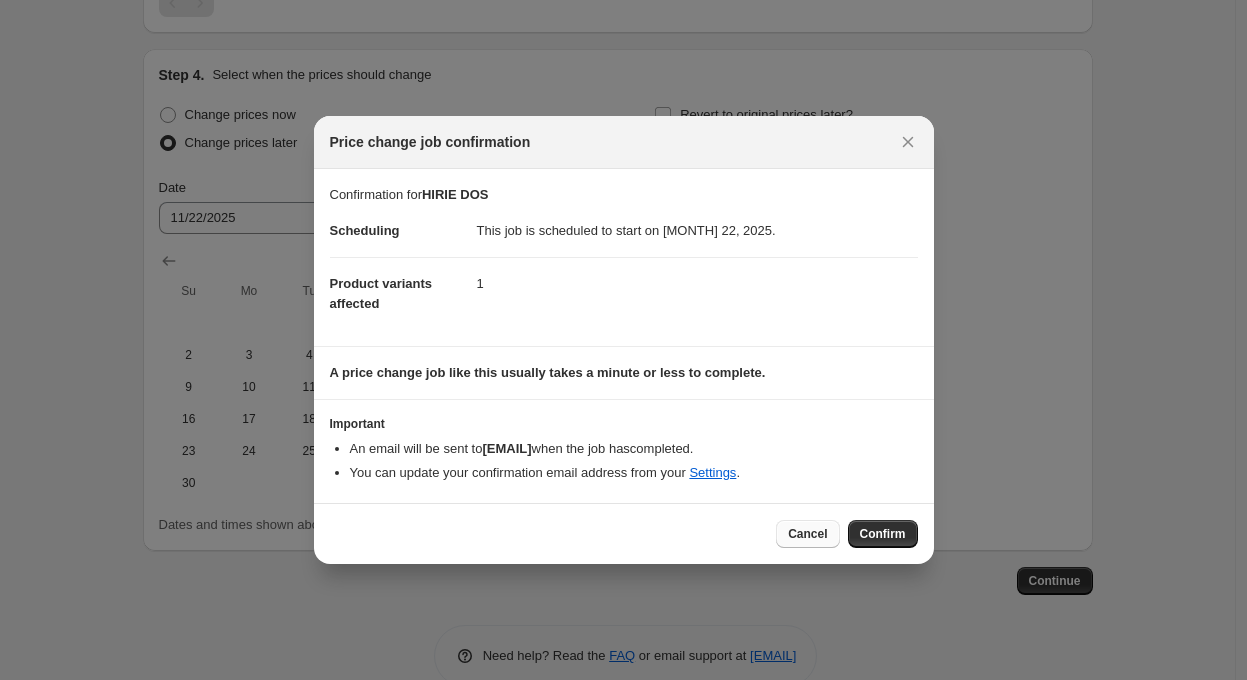click on "Cancel" at bounding box center (807, 534) 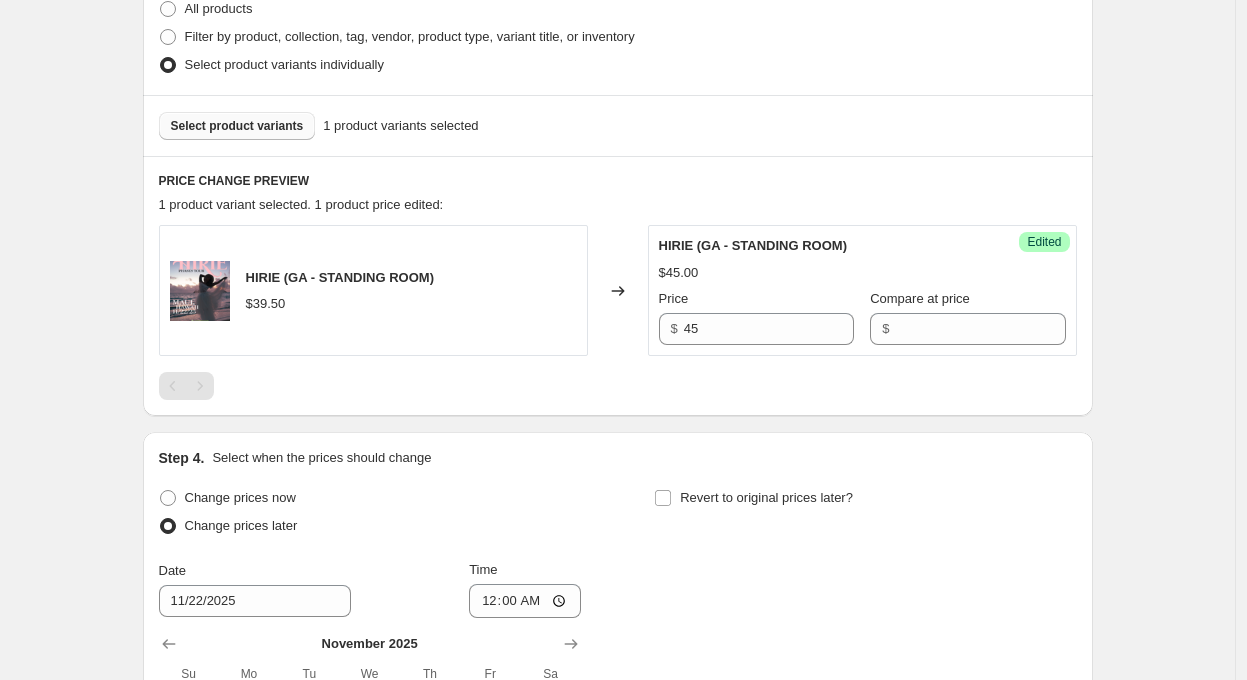 scroll, scrollTop: 441, scrollLeft: 0, axis: vertical 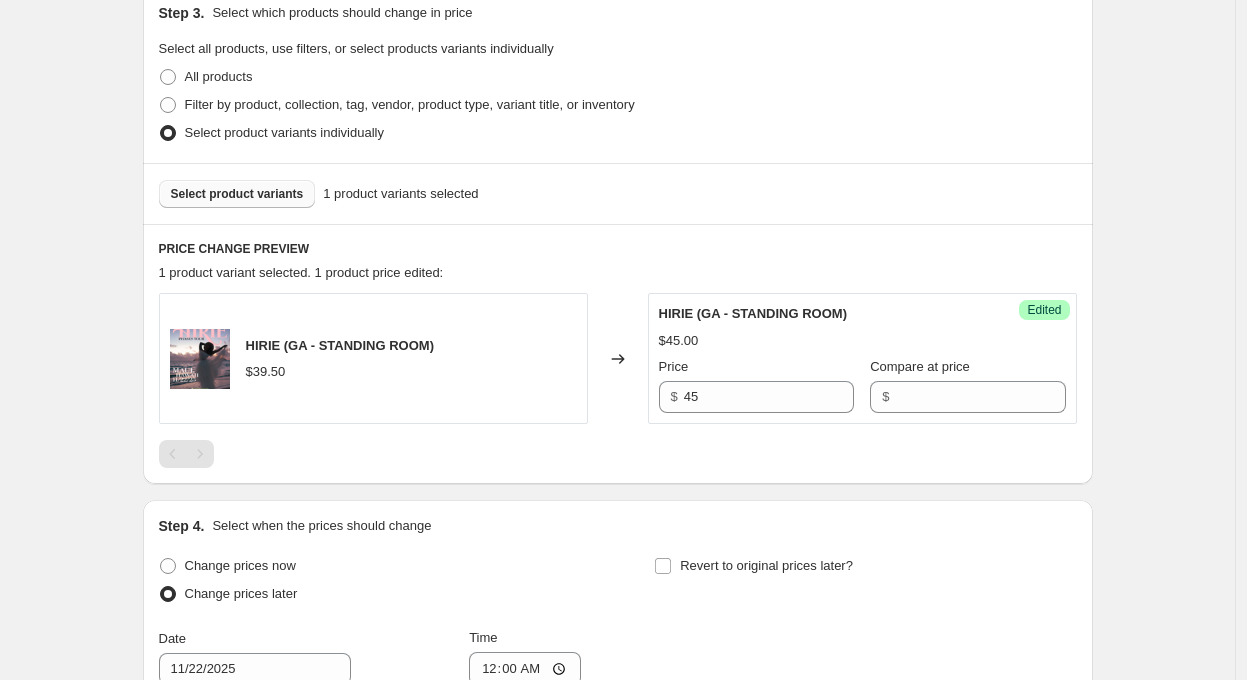 click on "Select product variants" at bounding box center (237, 194) 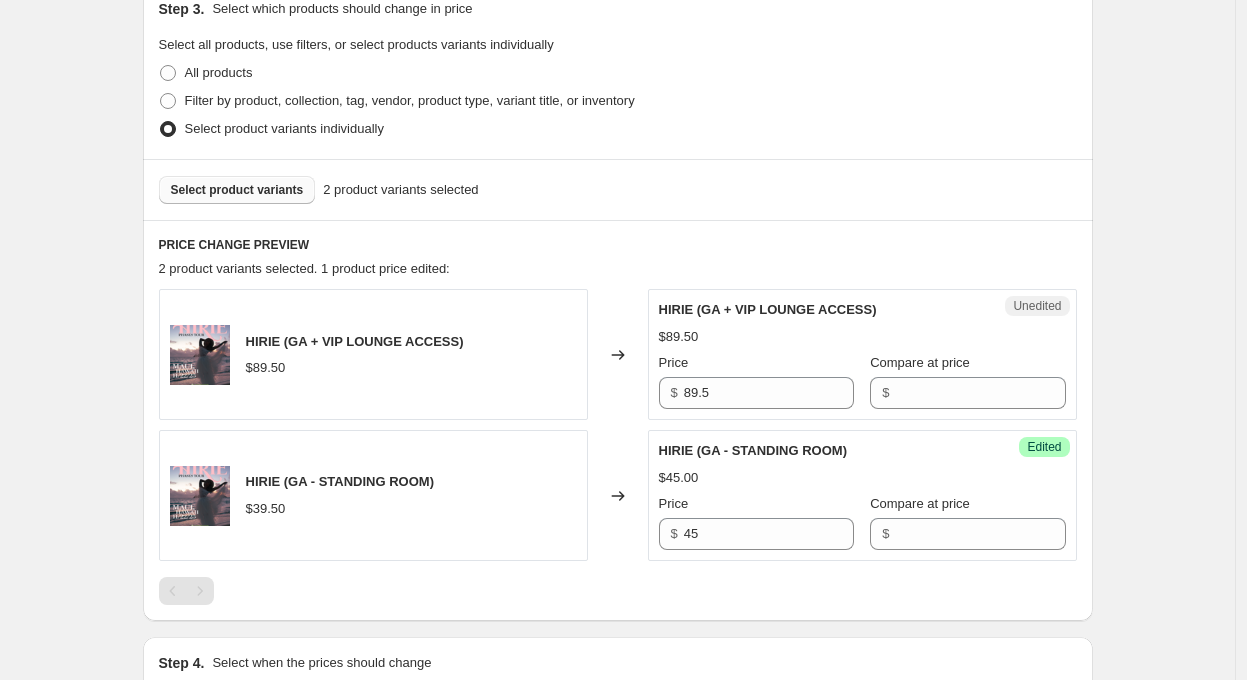 scroll, scrollTop: 530, scrollLeft: 0, axis: vertical 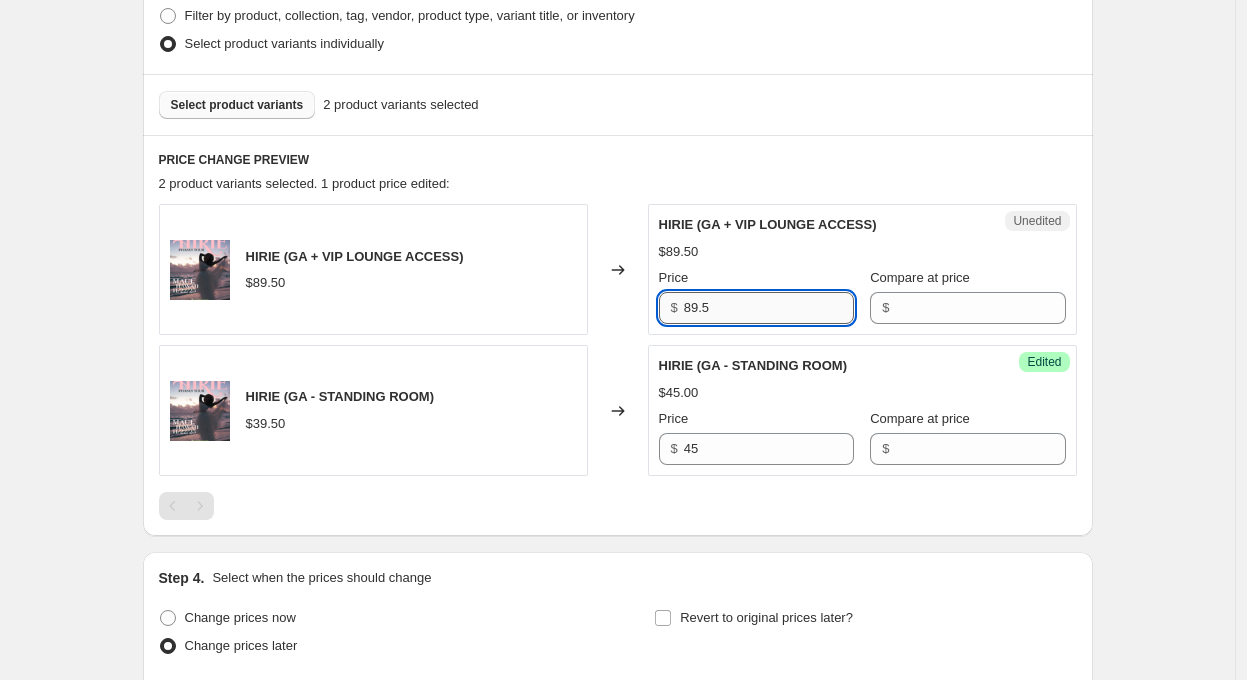 click on "89.5" at bounding box center [769, 308] 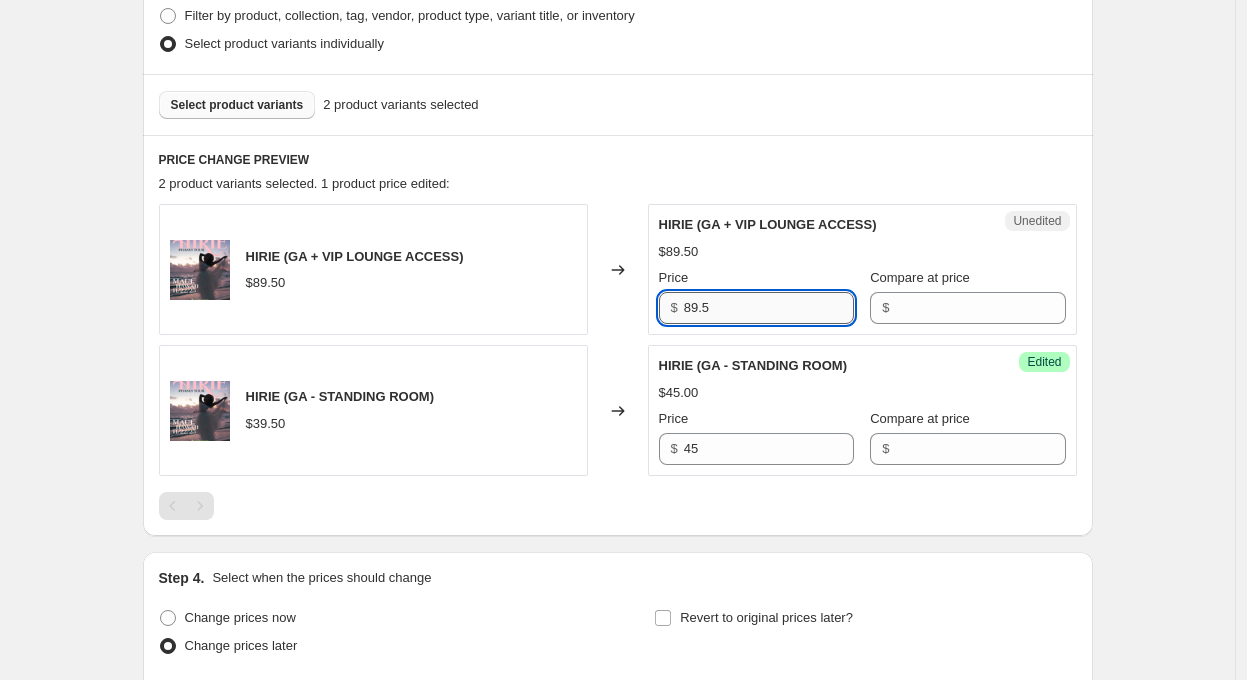 click on "89.5" at bounding box center [769, 308] 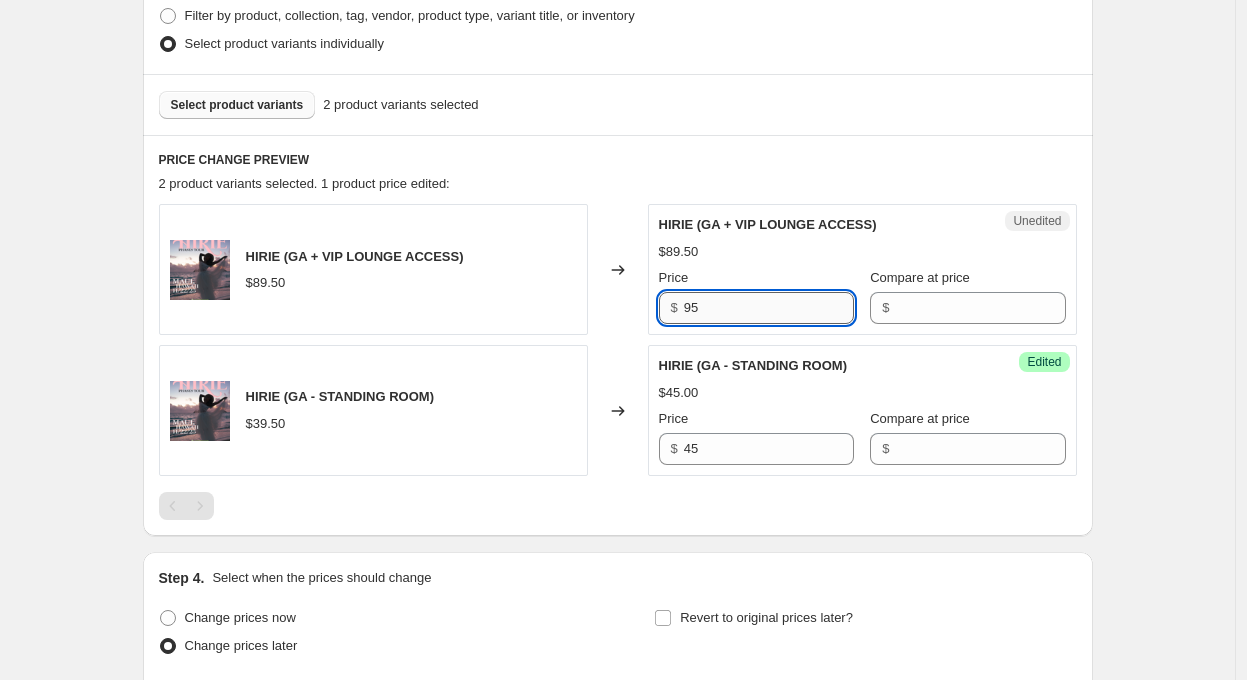 type on "95" 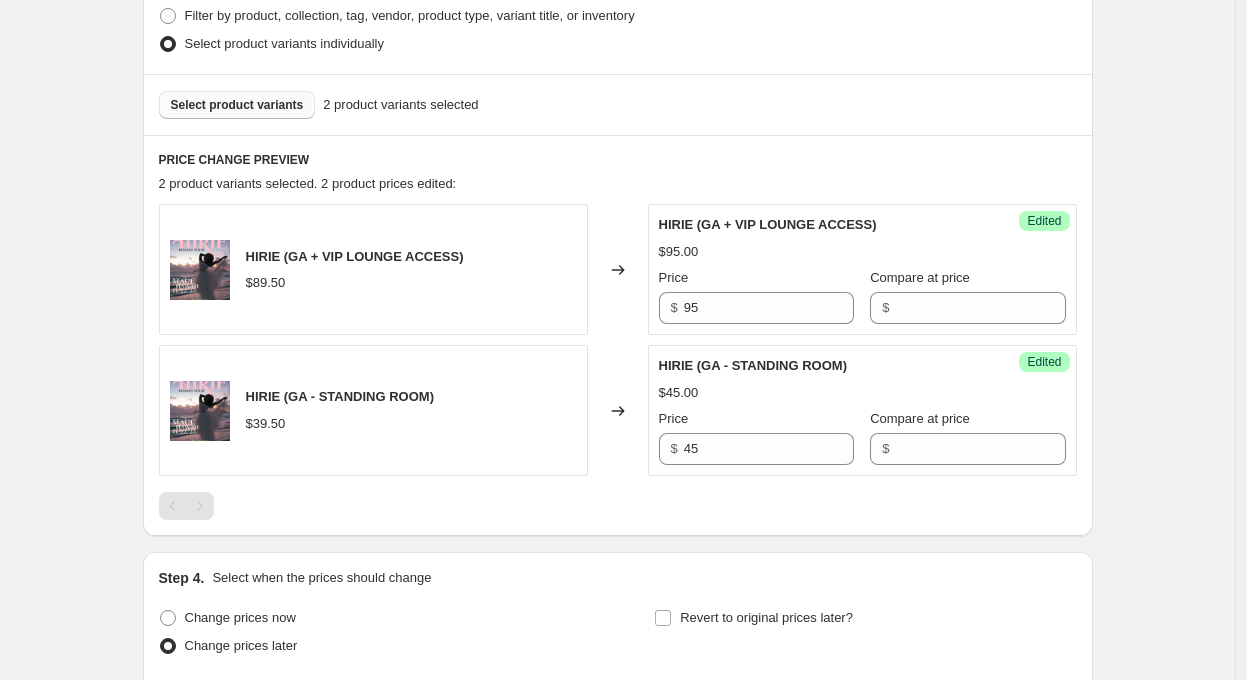 click on "Create new price change job. This page is ready Create new price change job Draft Step 1. Optionally give your price change job a title (eg "[MONTH] 30% off sale on boots") [PERSON_NAME] This title is just for internal use, customers won't see it Step 2. Select how the prices should change Use bulk price change rules Set product prices individually Use CSV upload Select tags to add while price change is active Select tags to remove while price change is active Step 3. Select which products should change in price Select all products, use filters, or select products variants individually All products Filter by product, collection, tag, vendor, product type, variant title, or inventory Select product variants individually Select product variants 2   product variants selected PRICE CHANGE PREVIEW 2 product variants selected. 2 product prices edited: HIRIE (GA + VIP LOUNGE ACCESS) $89.50 Changed to Success Edited HIRIE (GA + VIP LOUNGE ACCESS) $95.00 Price $ 95 Compare at price $HIRIE (GA - STANDING ROOM) $39.50 Edited" at bounding box center [617, 345] 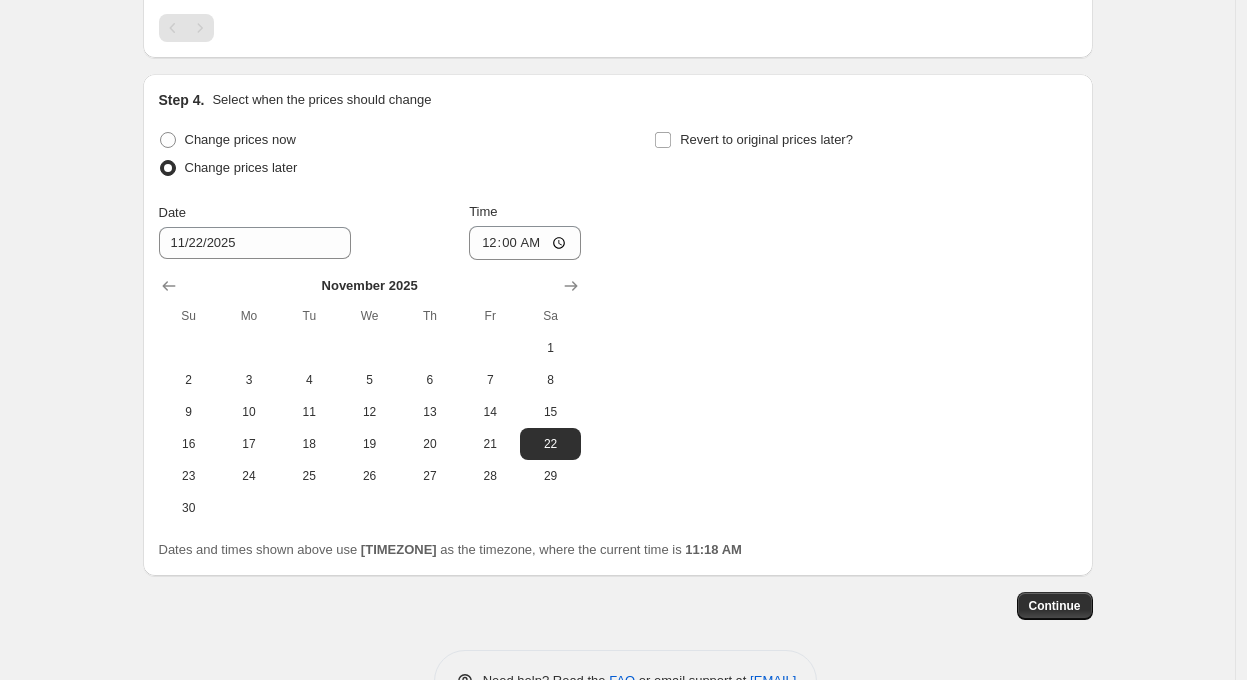 scroll, scrollTop: 1048, scrollLeft: 0, axis: vertical 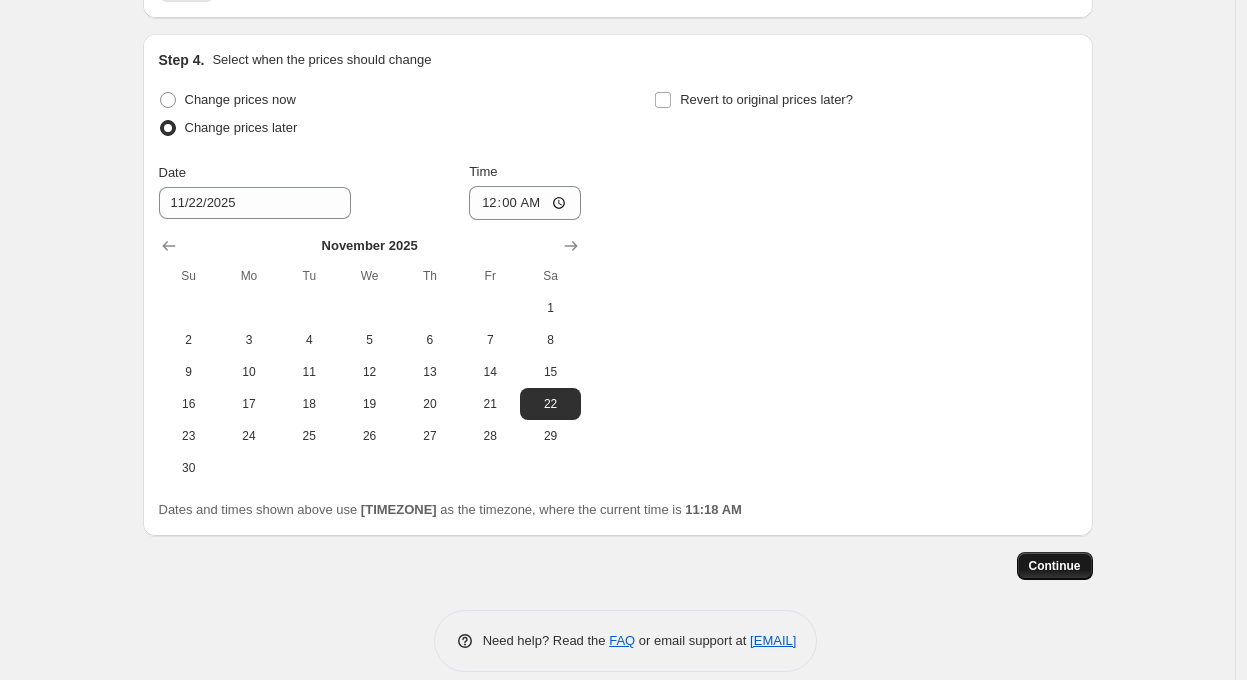 click on "Continue" at bounding box center [1055, 566] 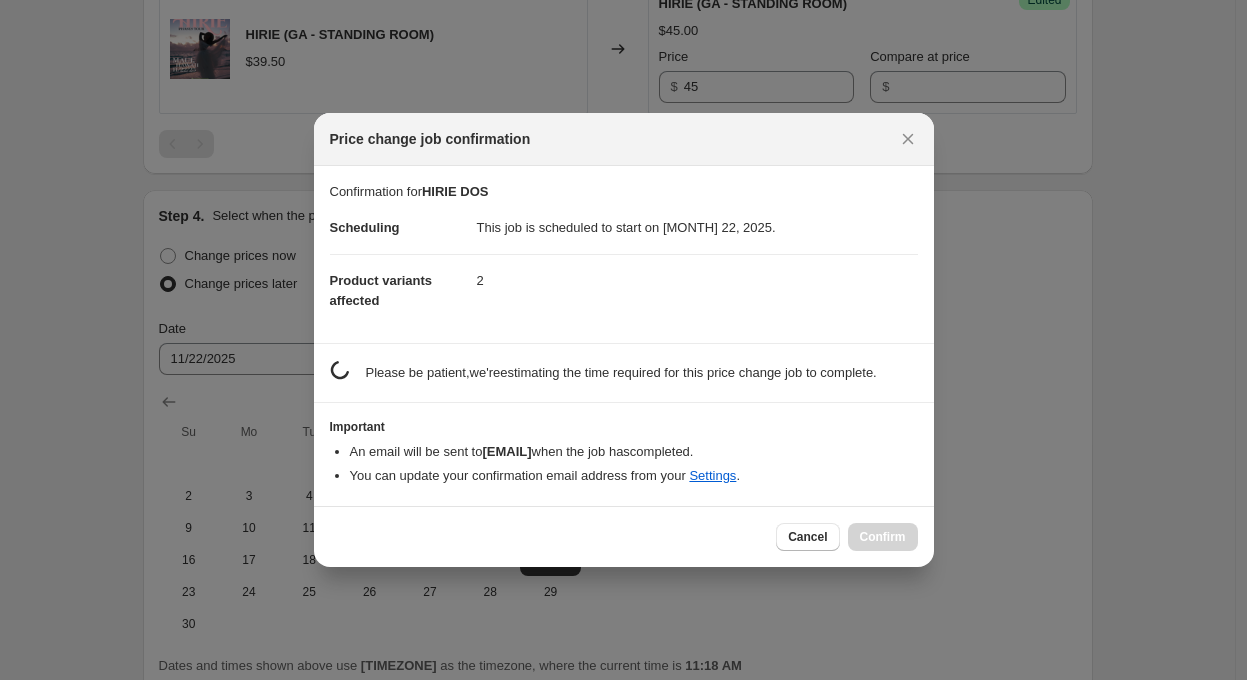 scroll, scrollTop: 0, scrollLeft: 0, axis: both 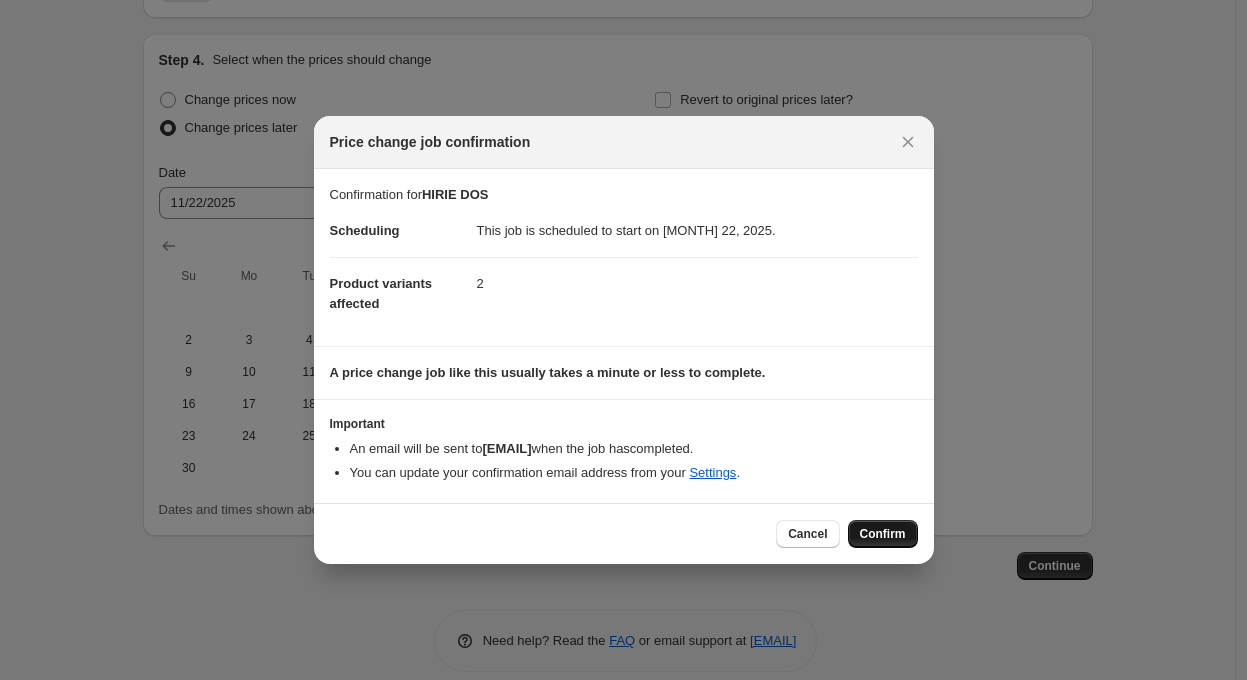 click on "Confirm" at bounding box center [883, 534] 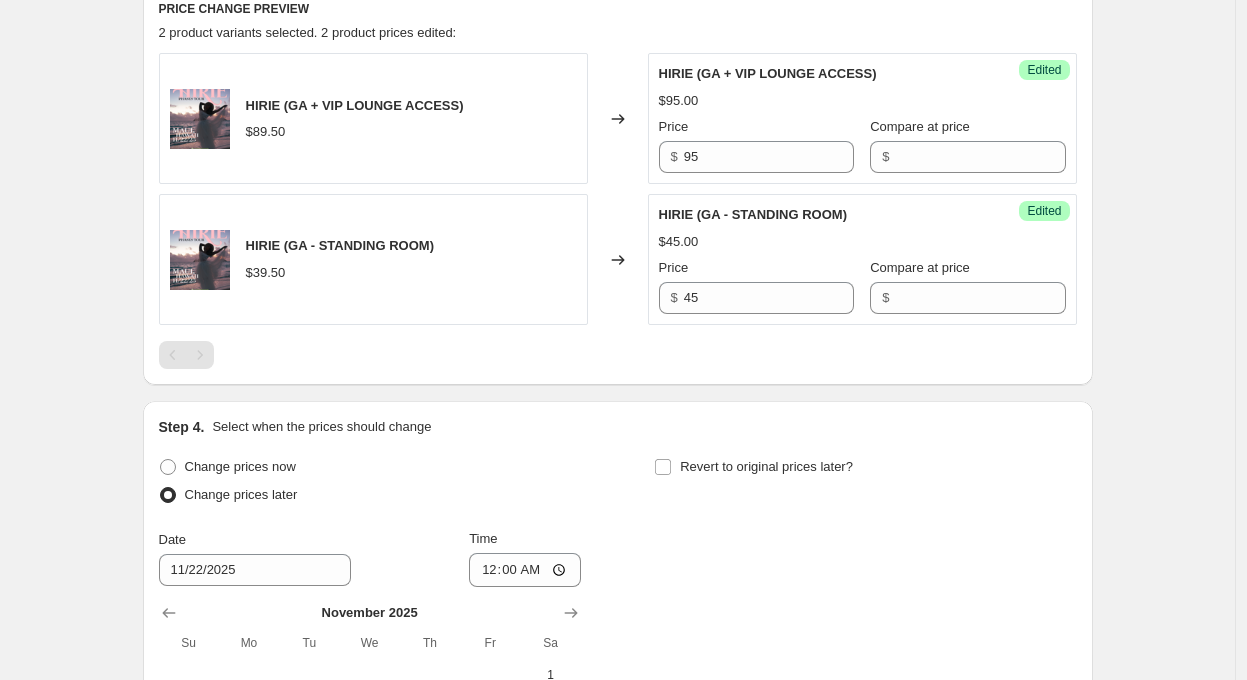 scroll, scrollTop: 0, scrollLeft: 0, axis: both 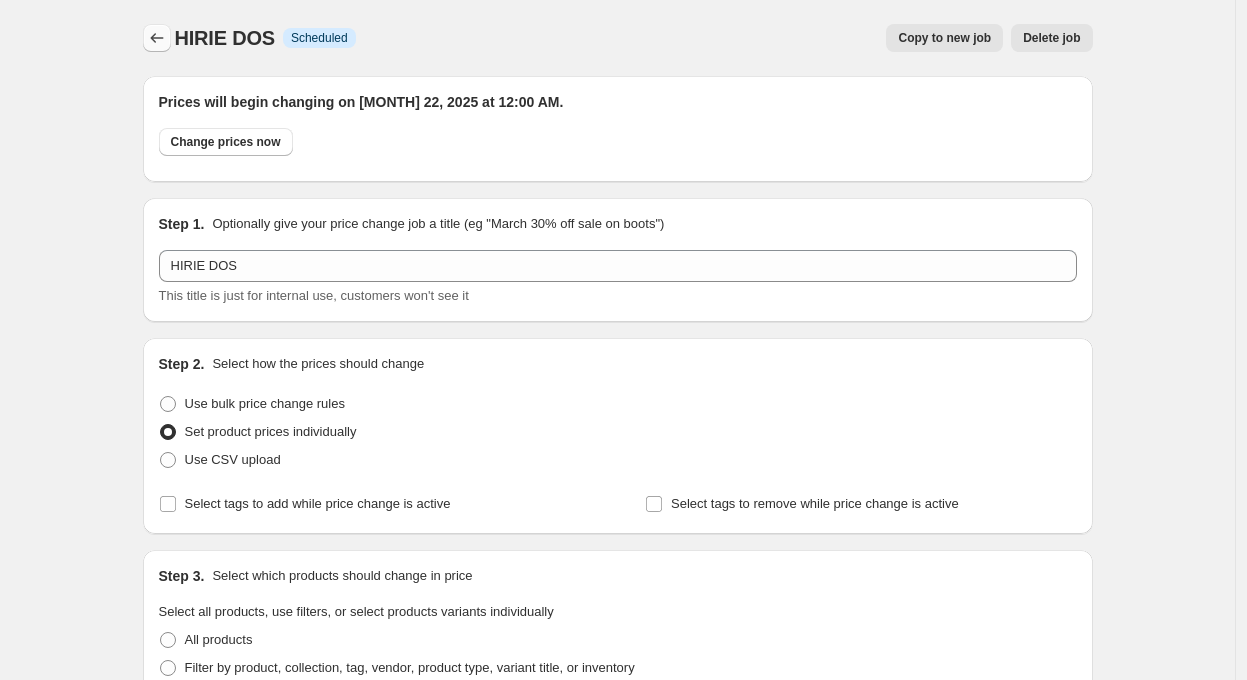 click 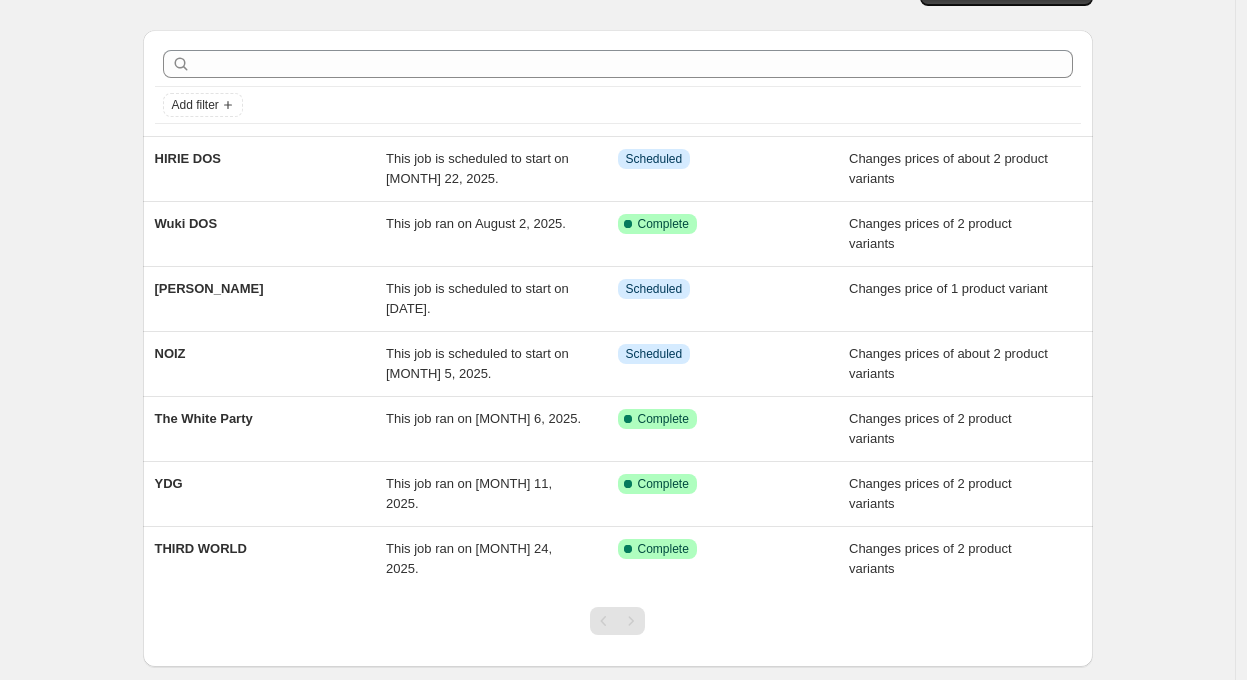 scroll, scrollTop: 0, scrollLeft: 0, axis: both 